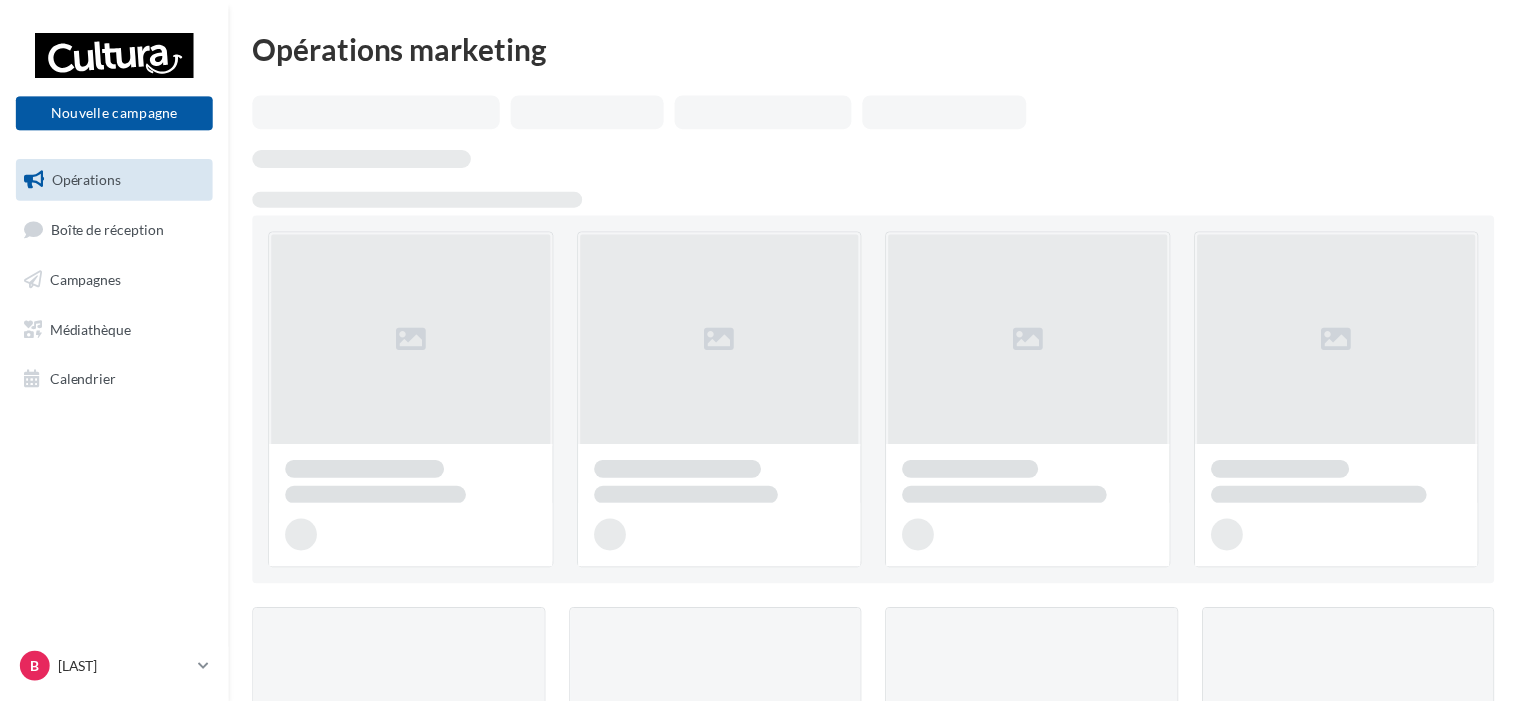 scroll, scrollTop: 0, scrollLeft: 0, axis: both 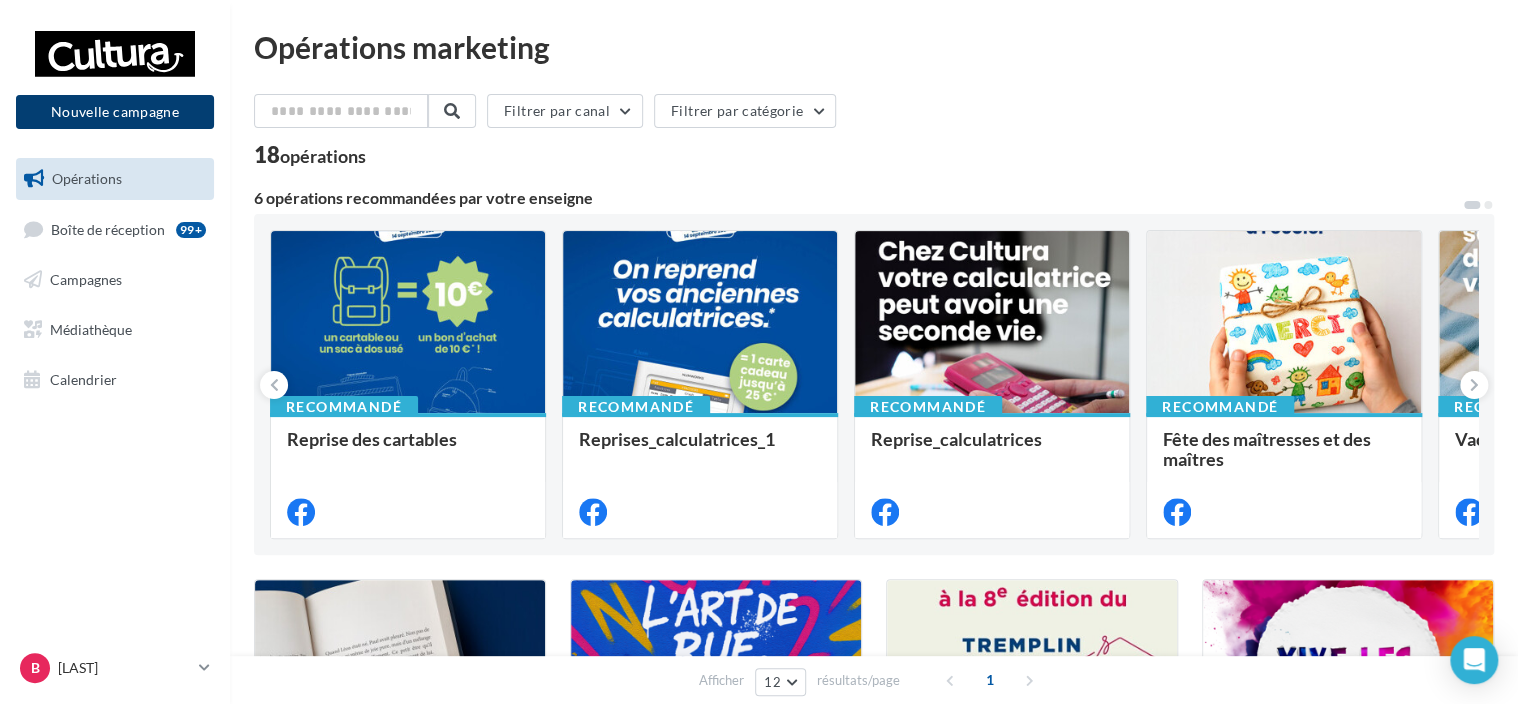 click on "Nouvelle campagne" at bounding box center [115, 112] 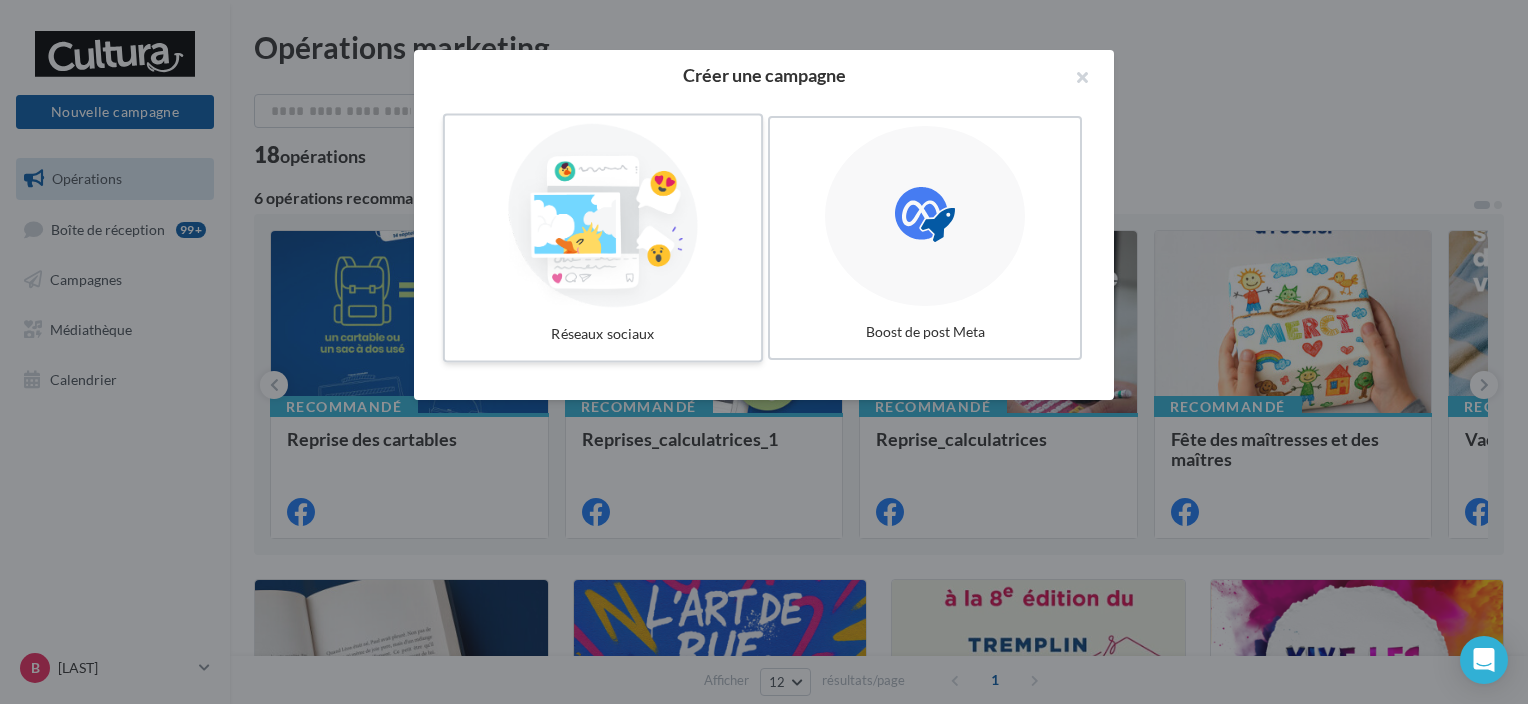 click at bounding box center (603, 216) 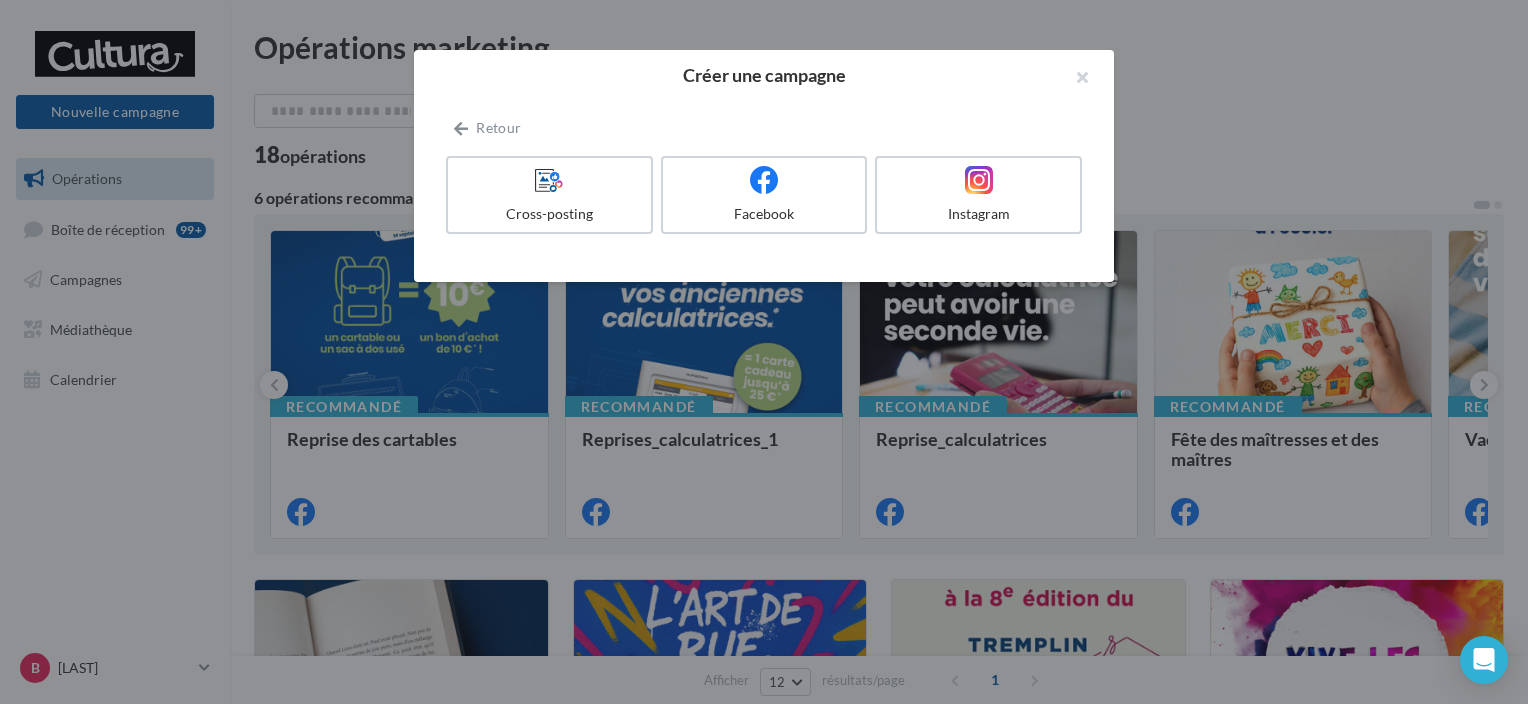 click on "Cross-posting" at bounding box center (549, 195) 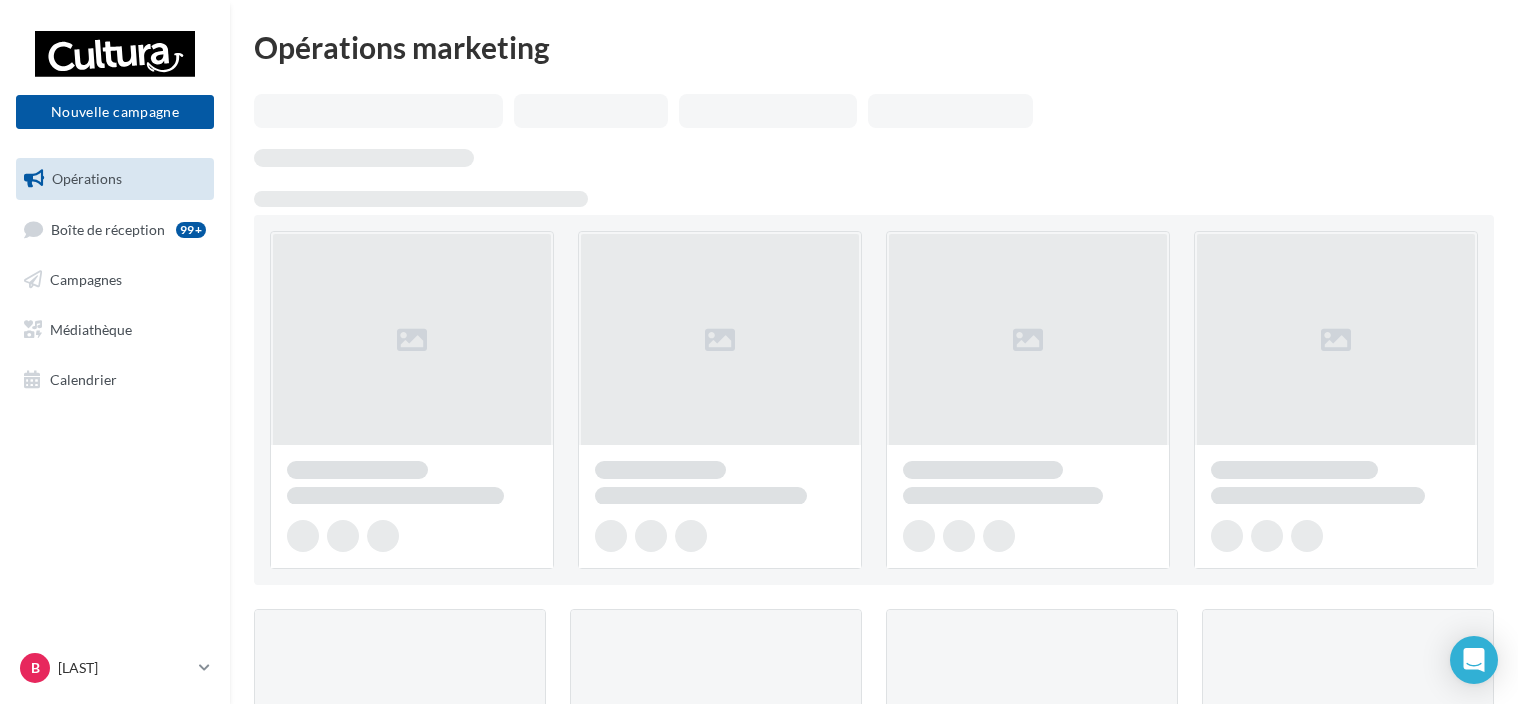 scroll, scrollTop: 0, scrollLeft: 0, axis: both 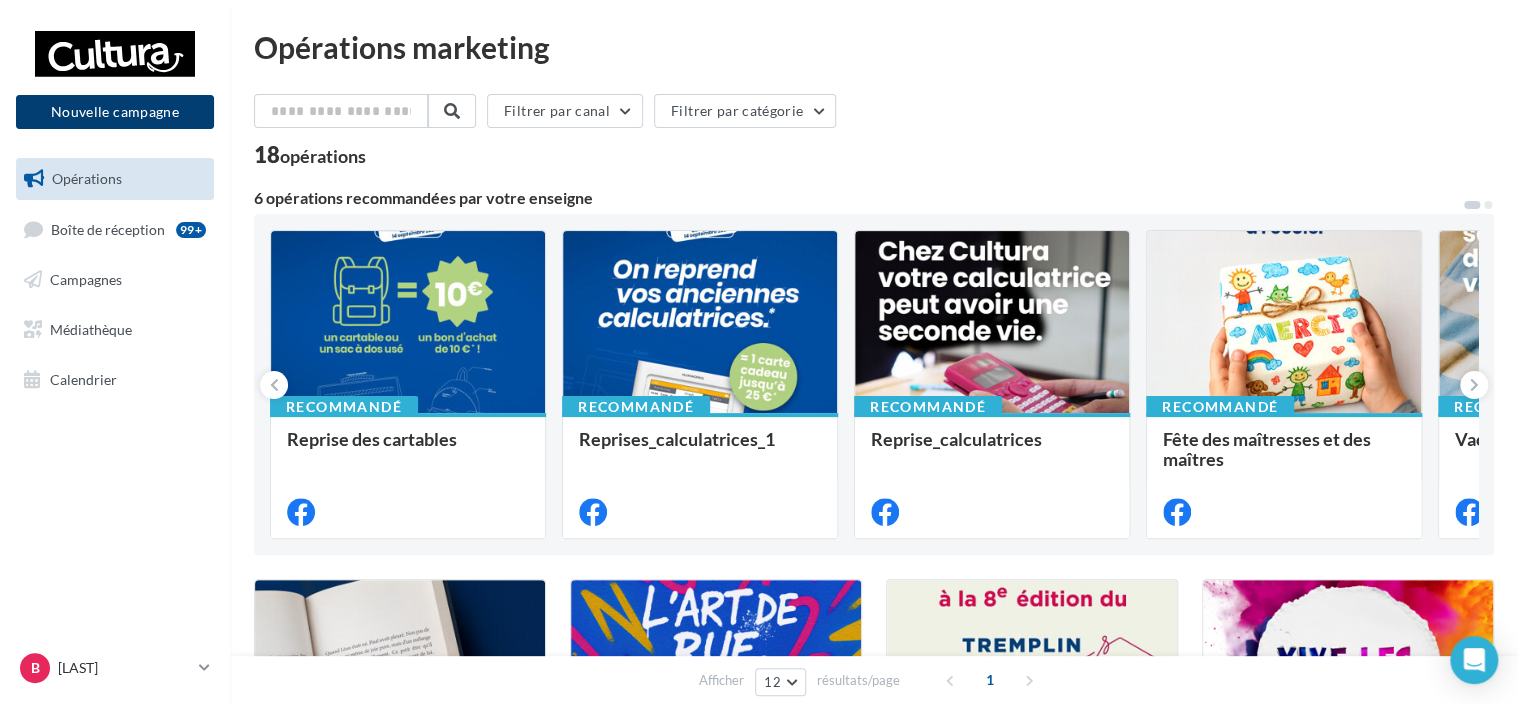 click on "Nouvelle campagne" at bounding box center [115, 112] 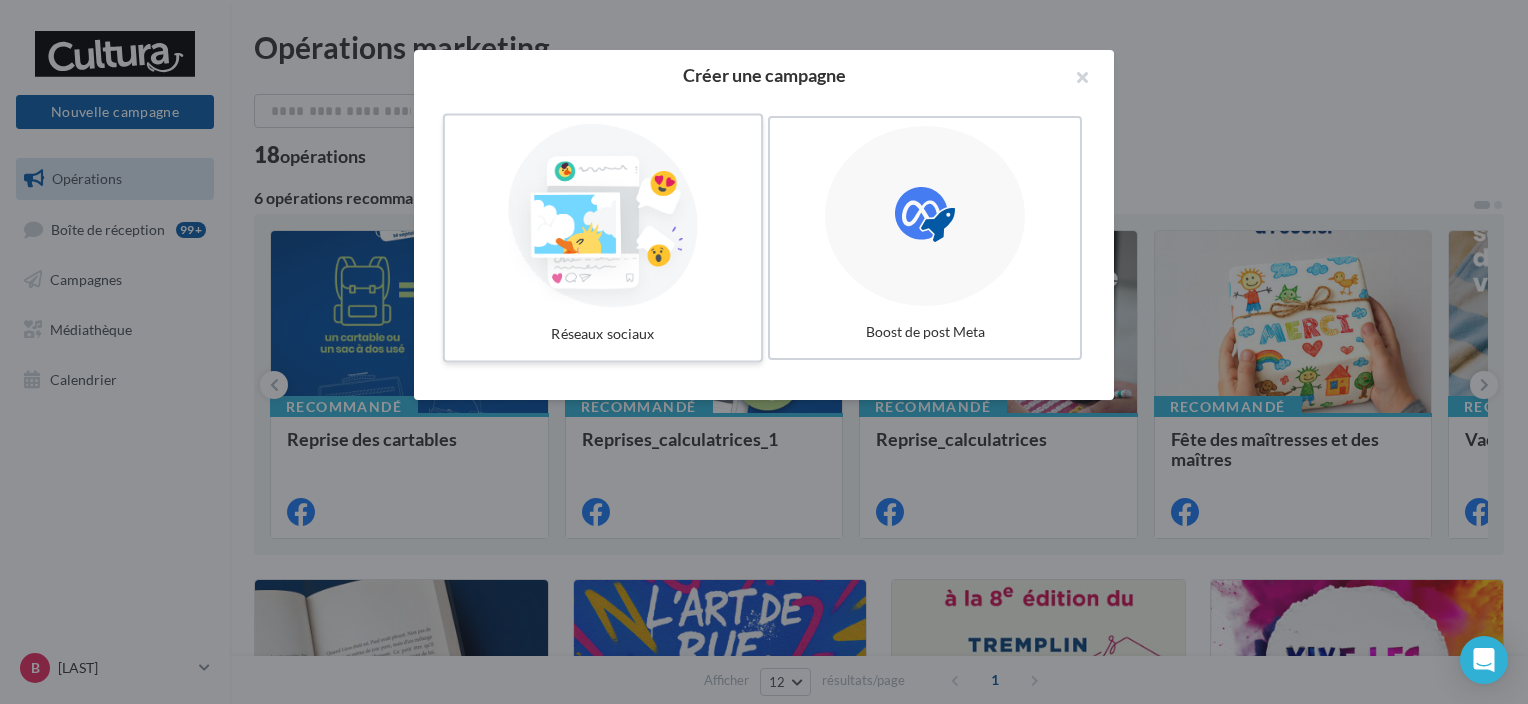 click at bounding box center [603, 216] 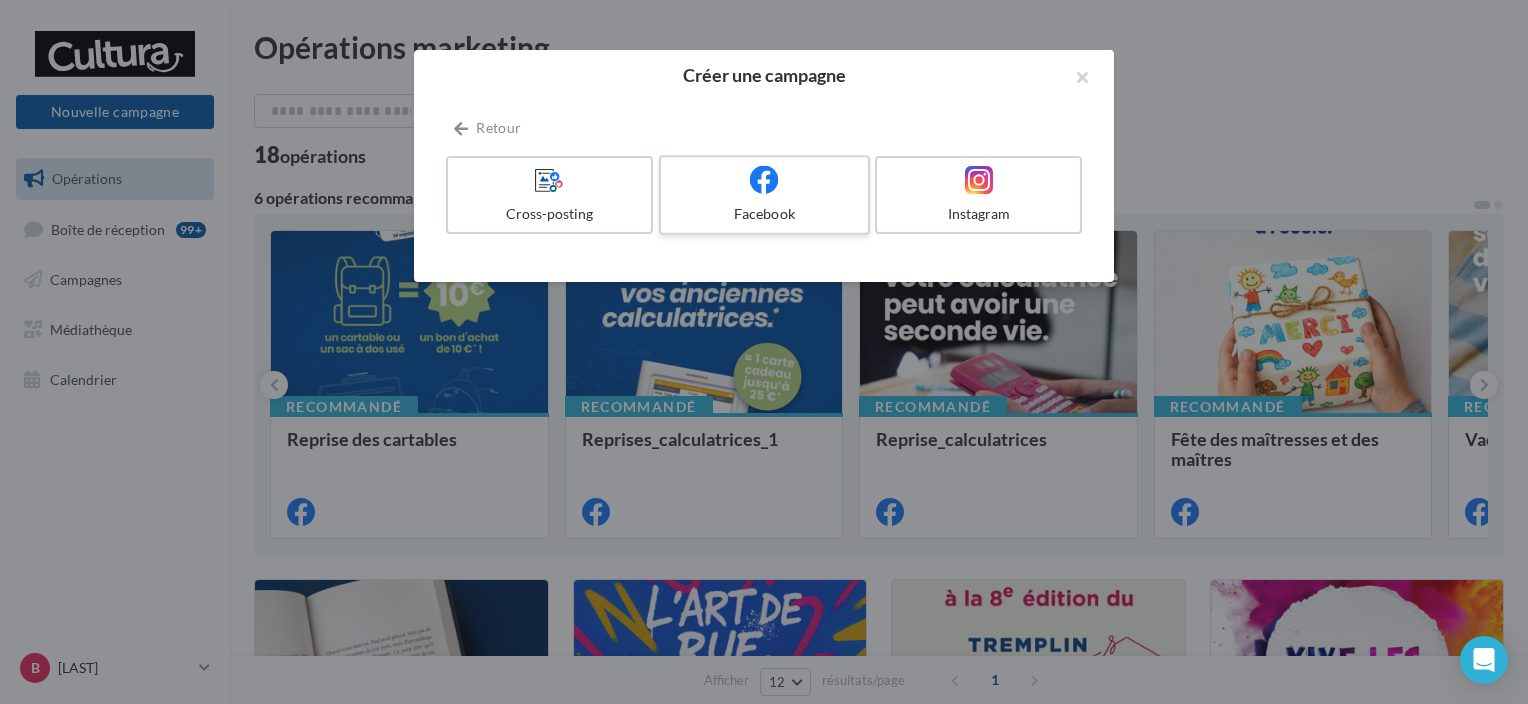 click on "Facebook" at bounding box center [764, 214] 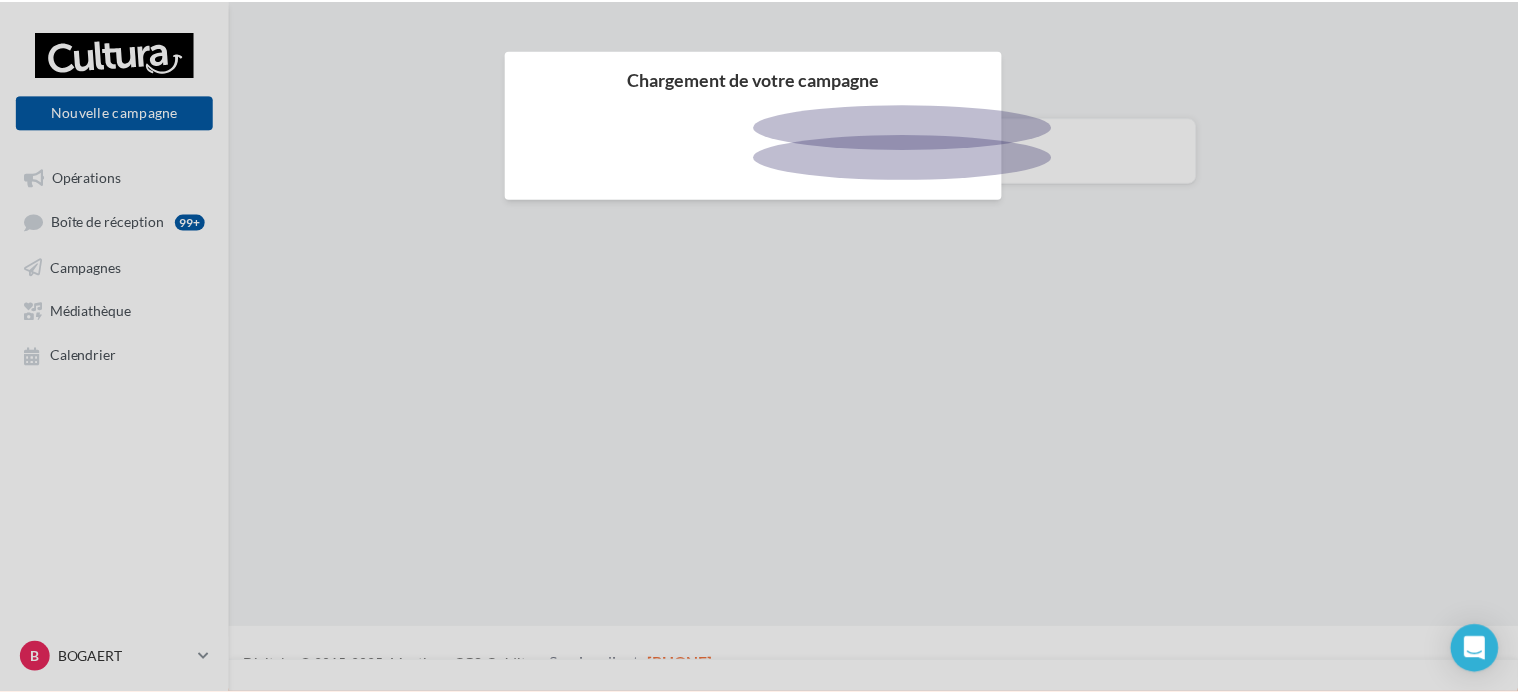 scroll, scrollTop: 0, scrollLeft: 0, axis: both 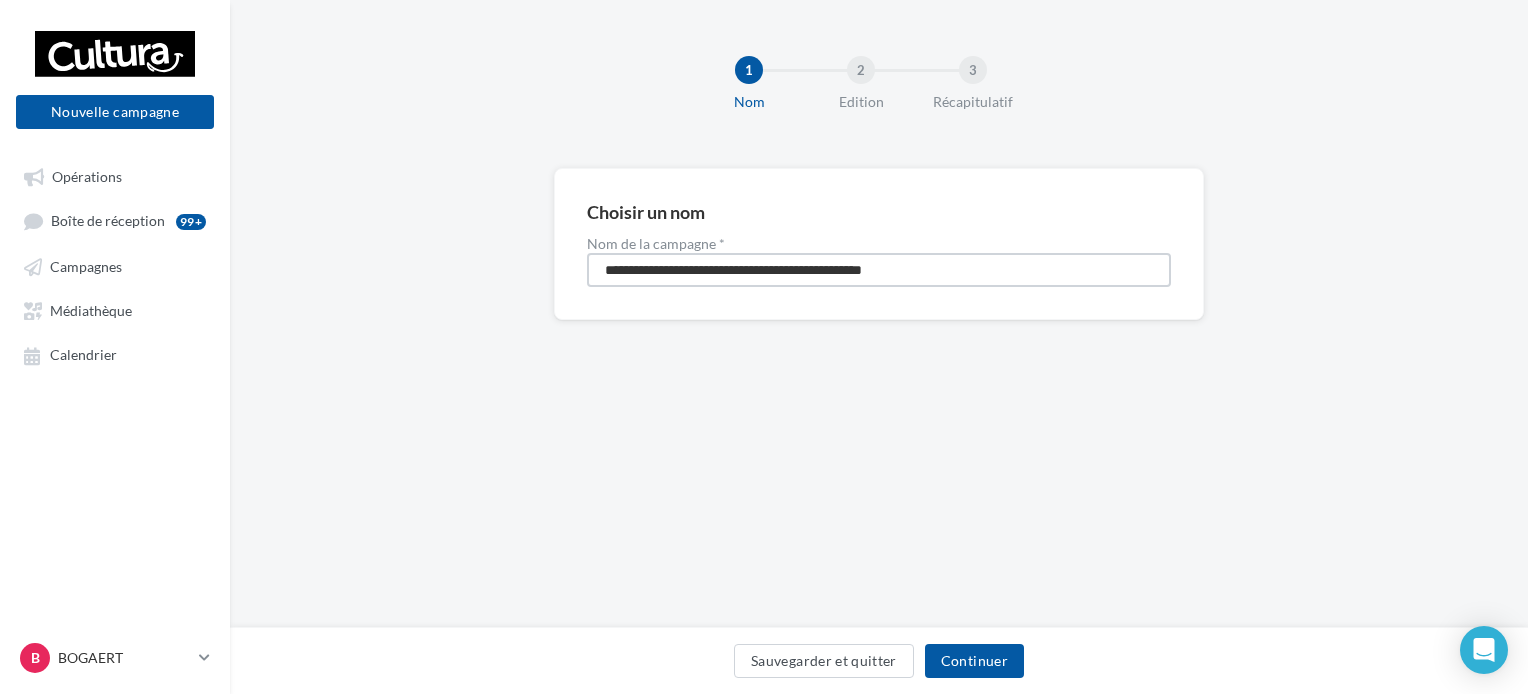 click on "**********" at bounding box center (879, 270) 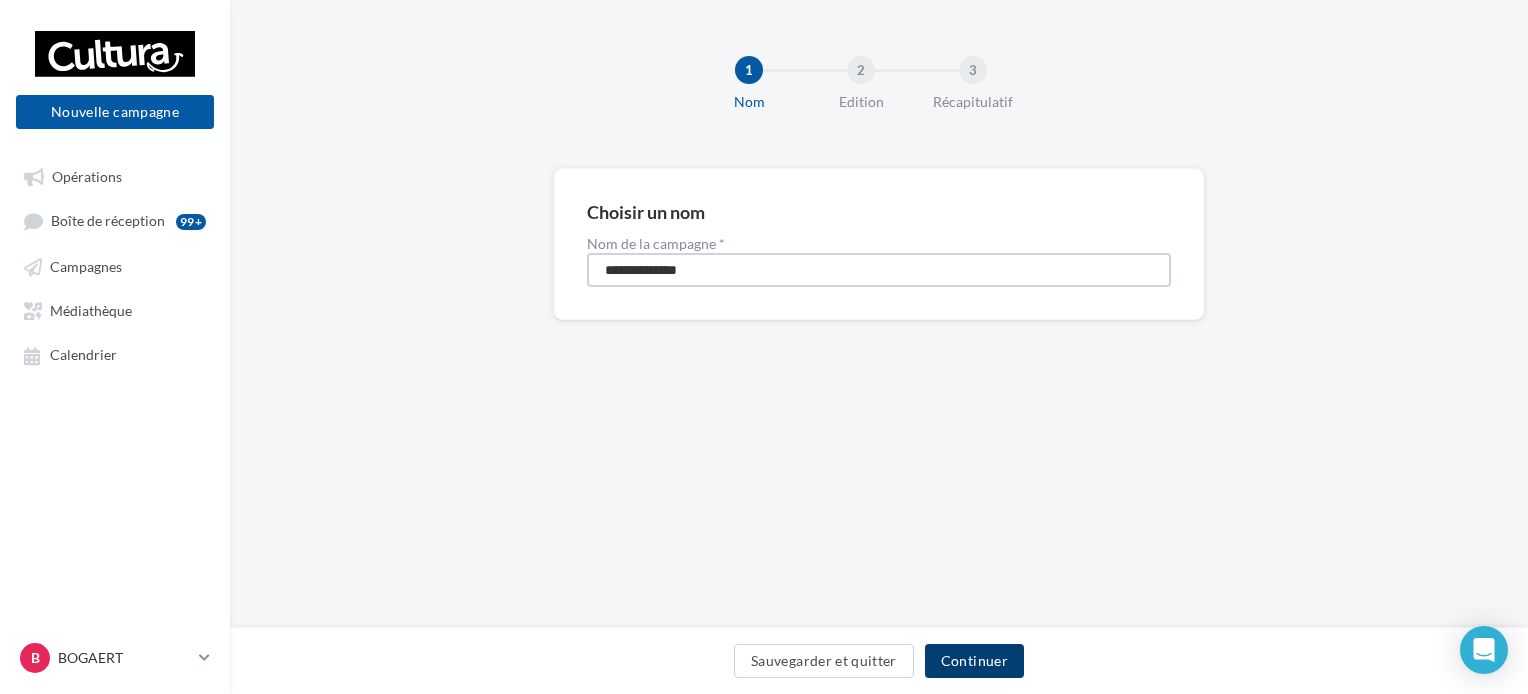 type on "**********" 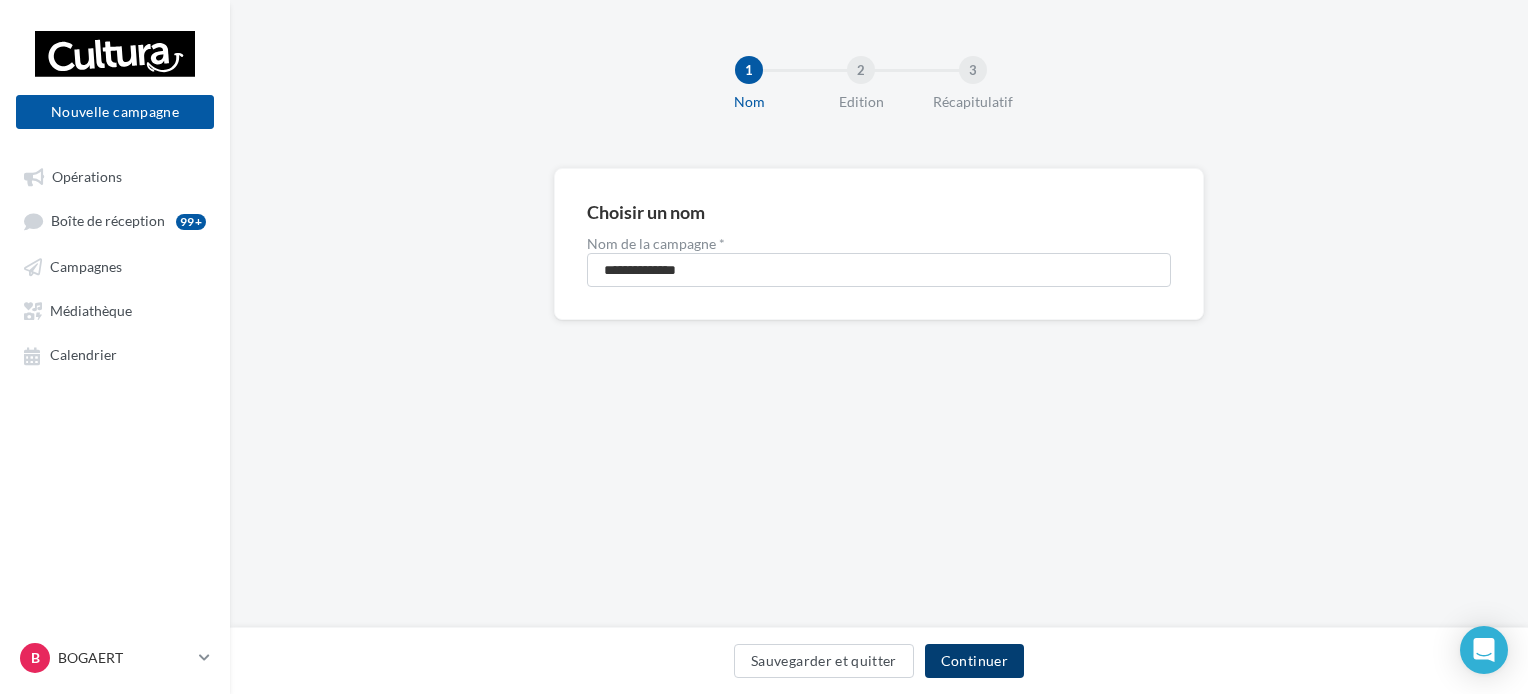 click on "Continuer" at bounding box center [974, 661] 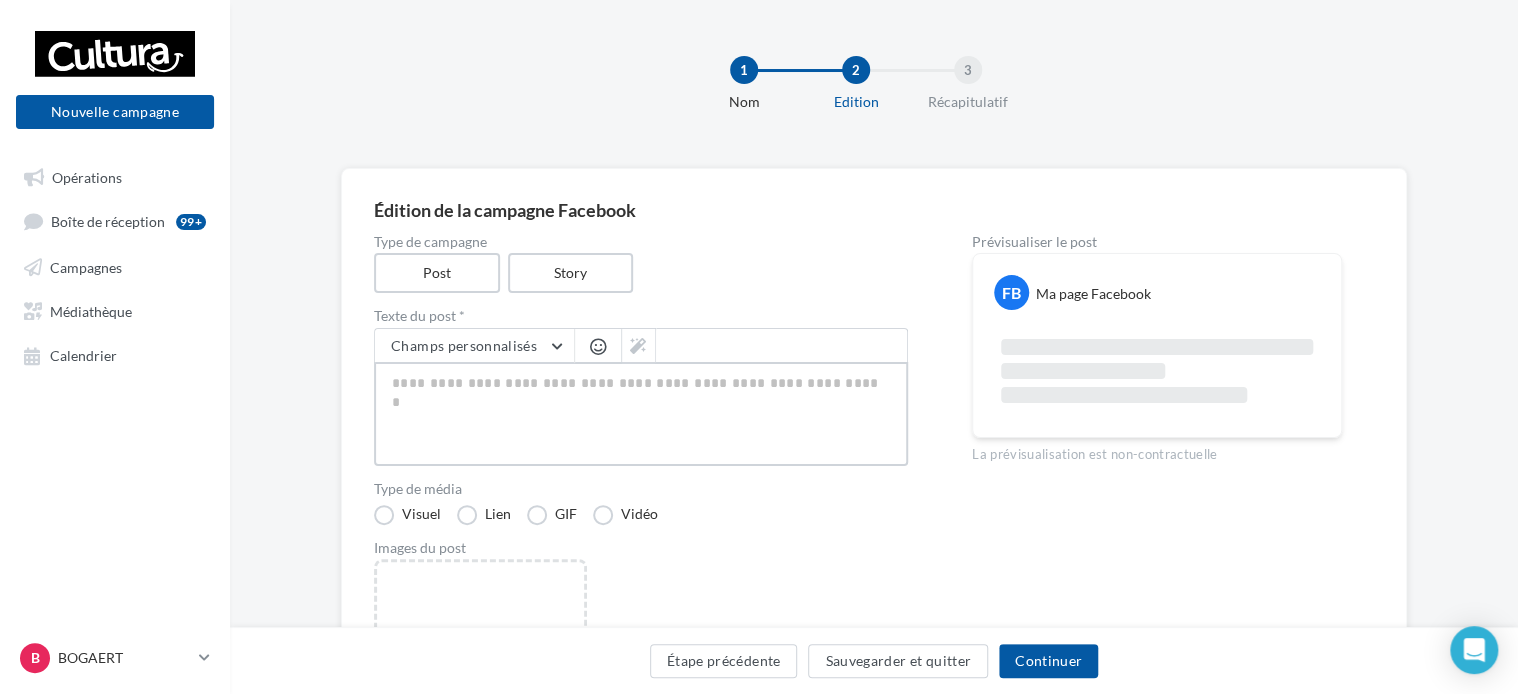 click at bounding box center (641, 414) 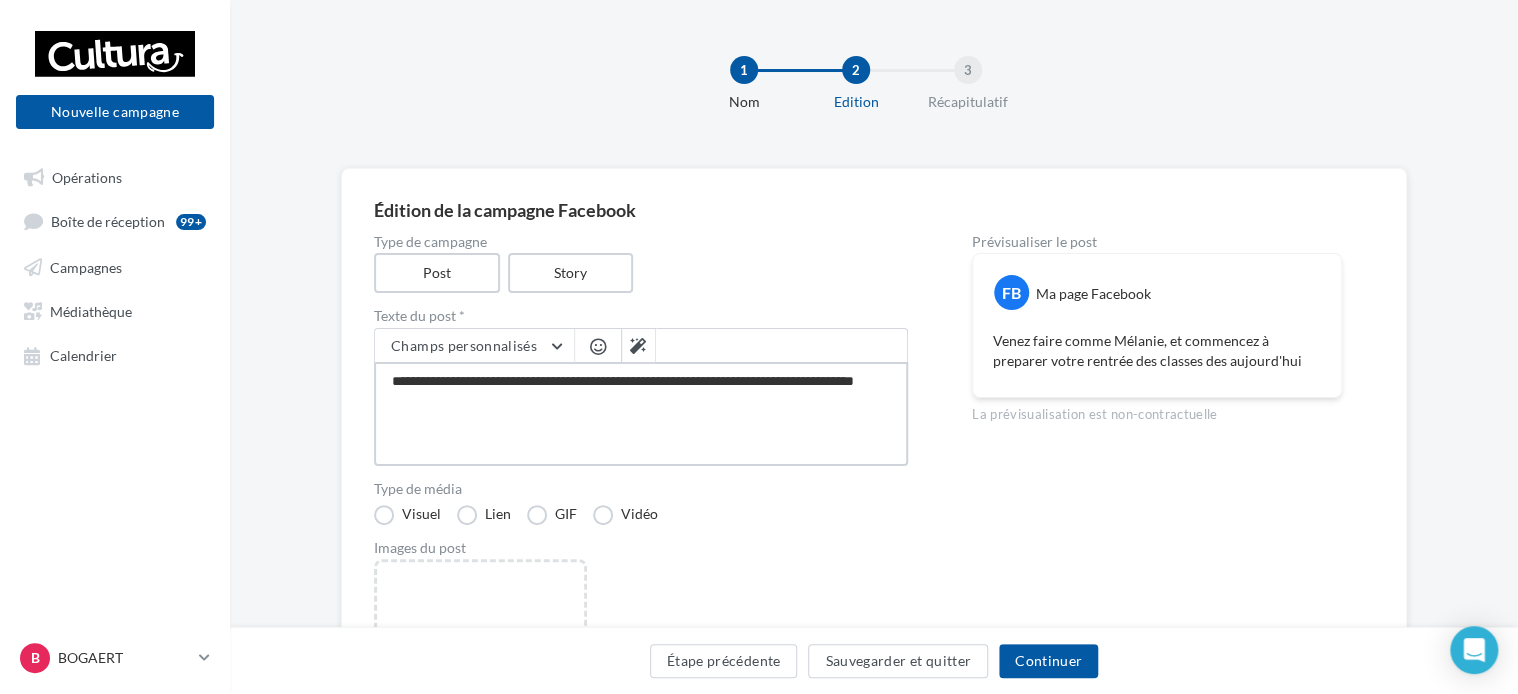click on "**********" at bounding box center (641, 414) 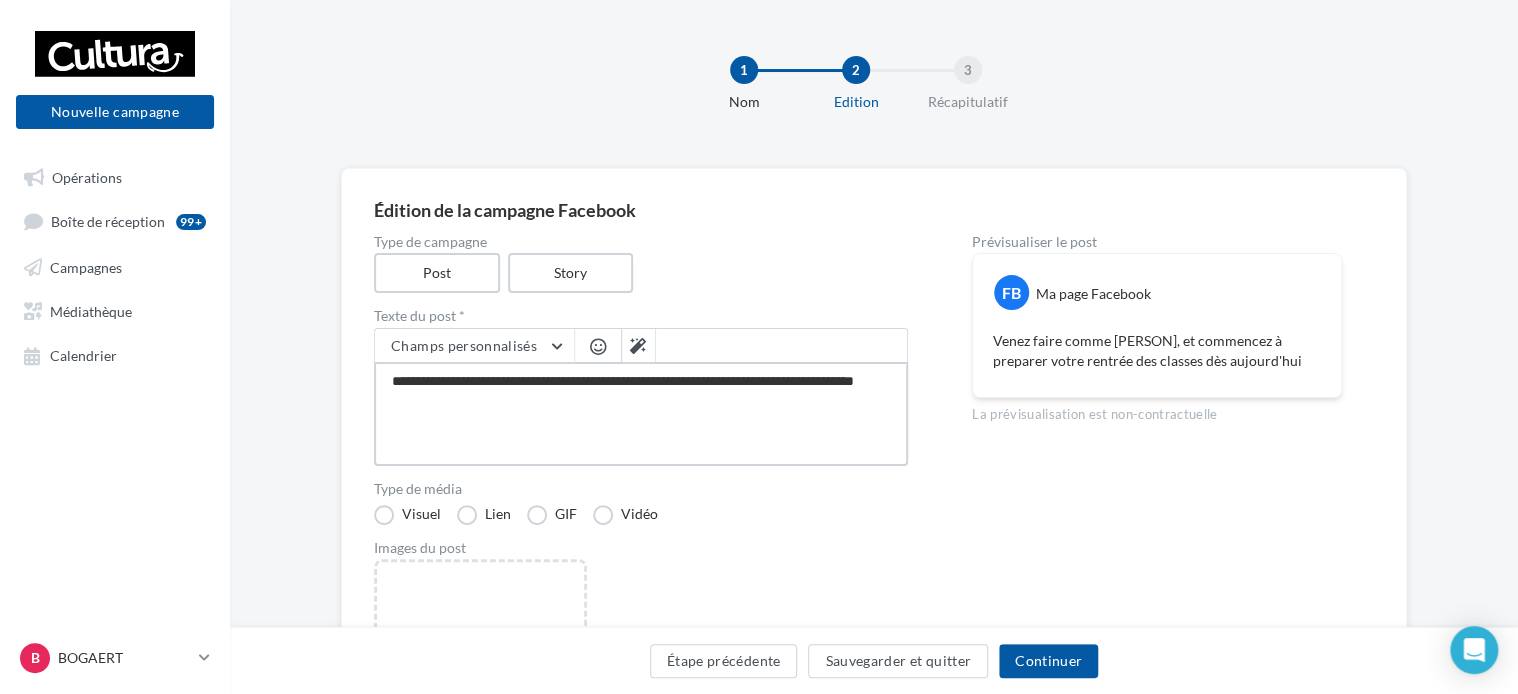 click on "**********" at bounding box center [641, 414] 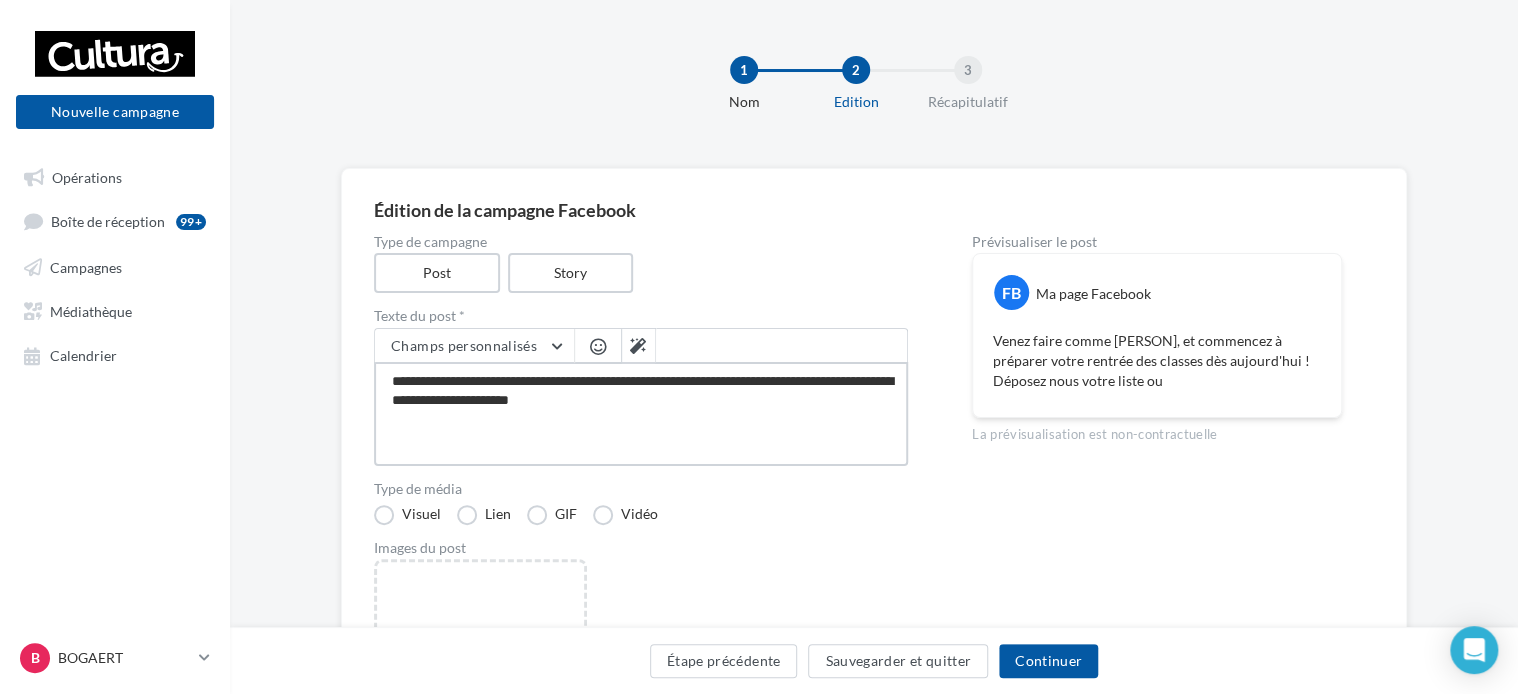 click on "**********" at bounding box center [641, 414] 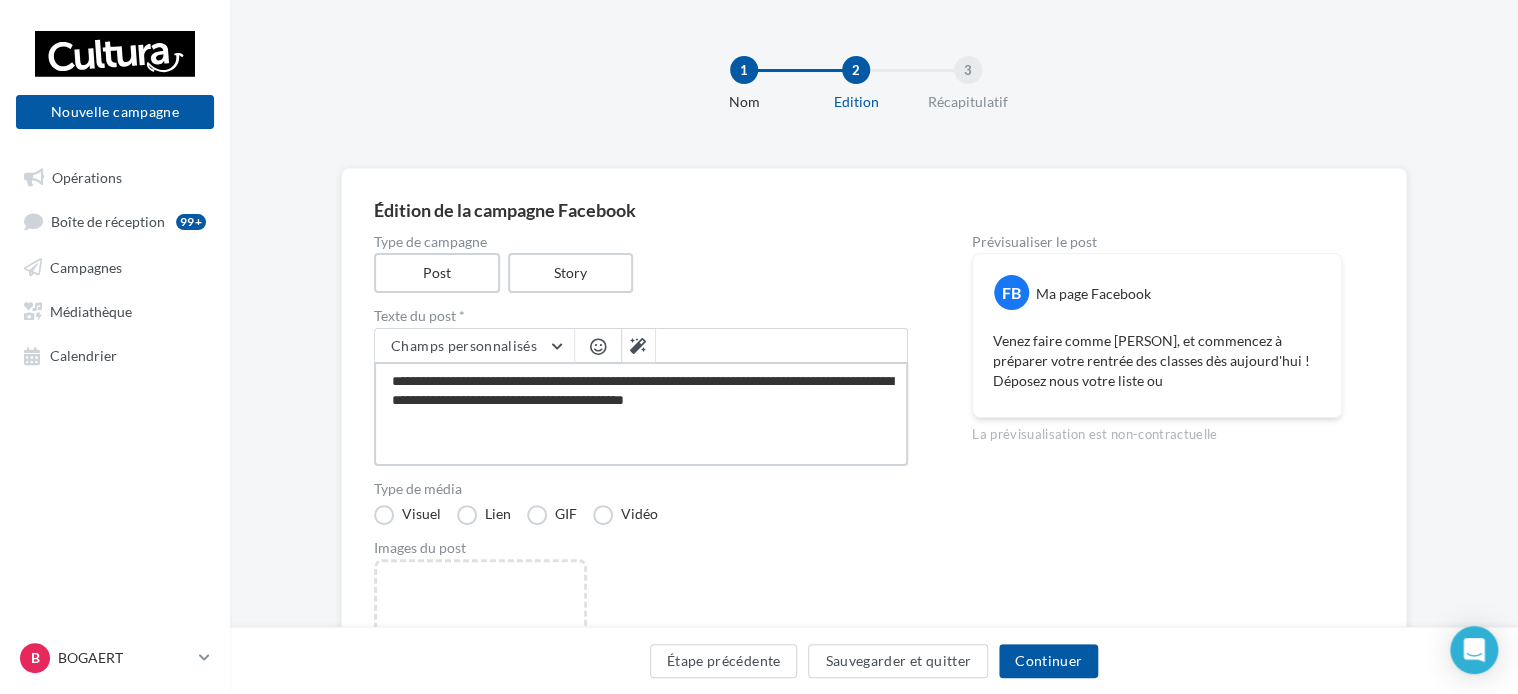 click on "**********" at bounding box center (641, 414) 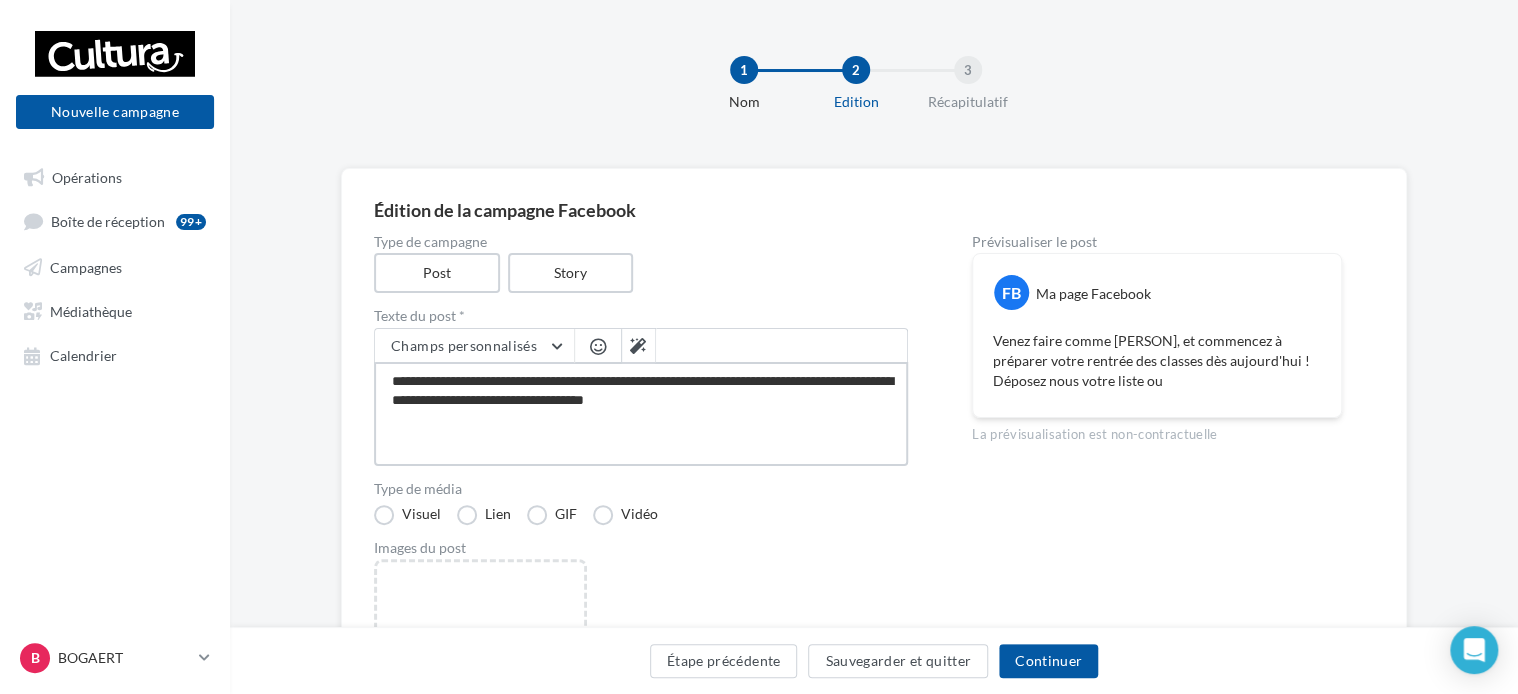 click on "**********" at bounding box center [641, 414] 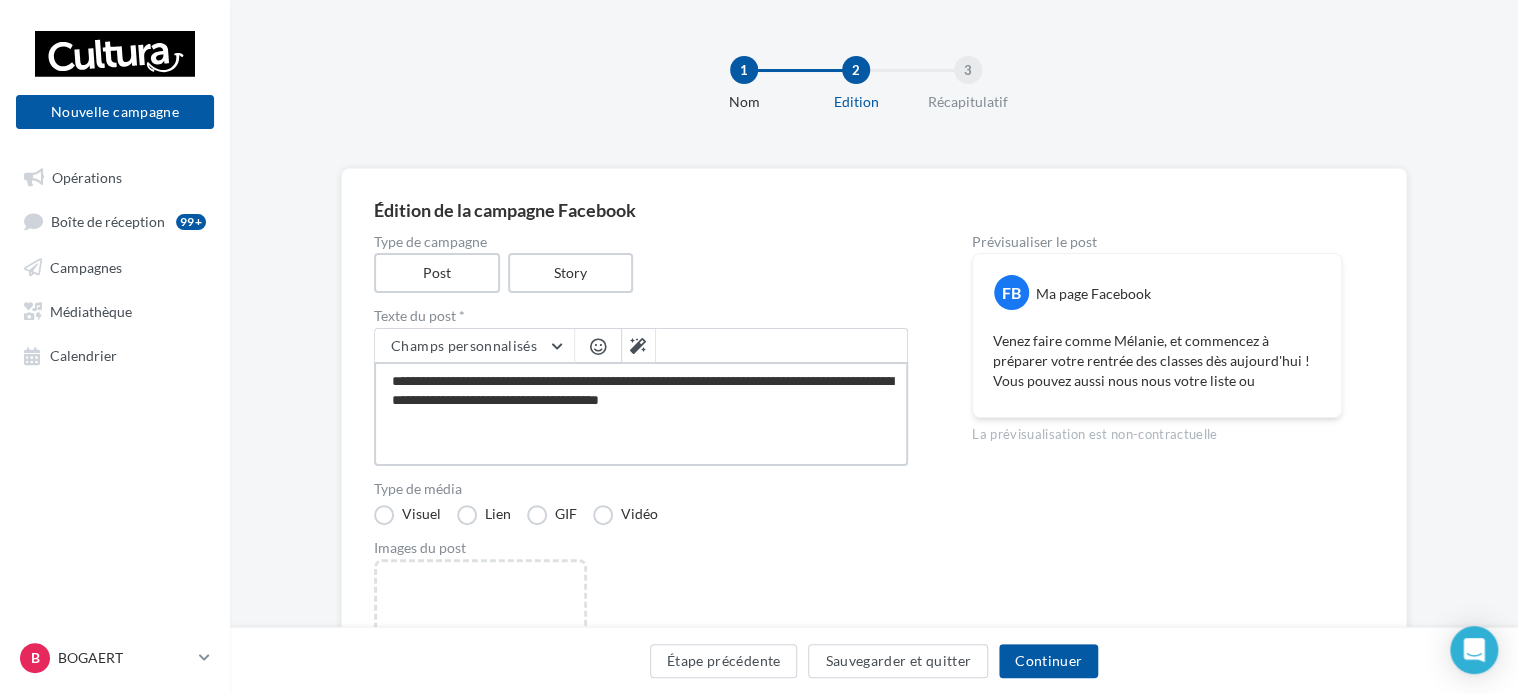 click on "**********" at bounding box center [641, 414] 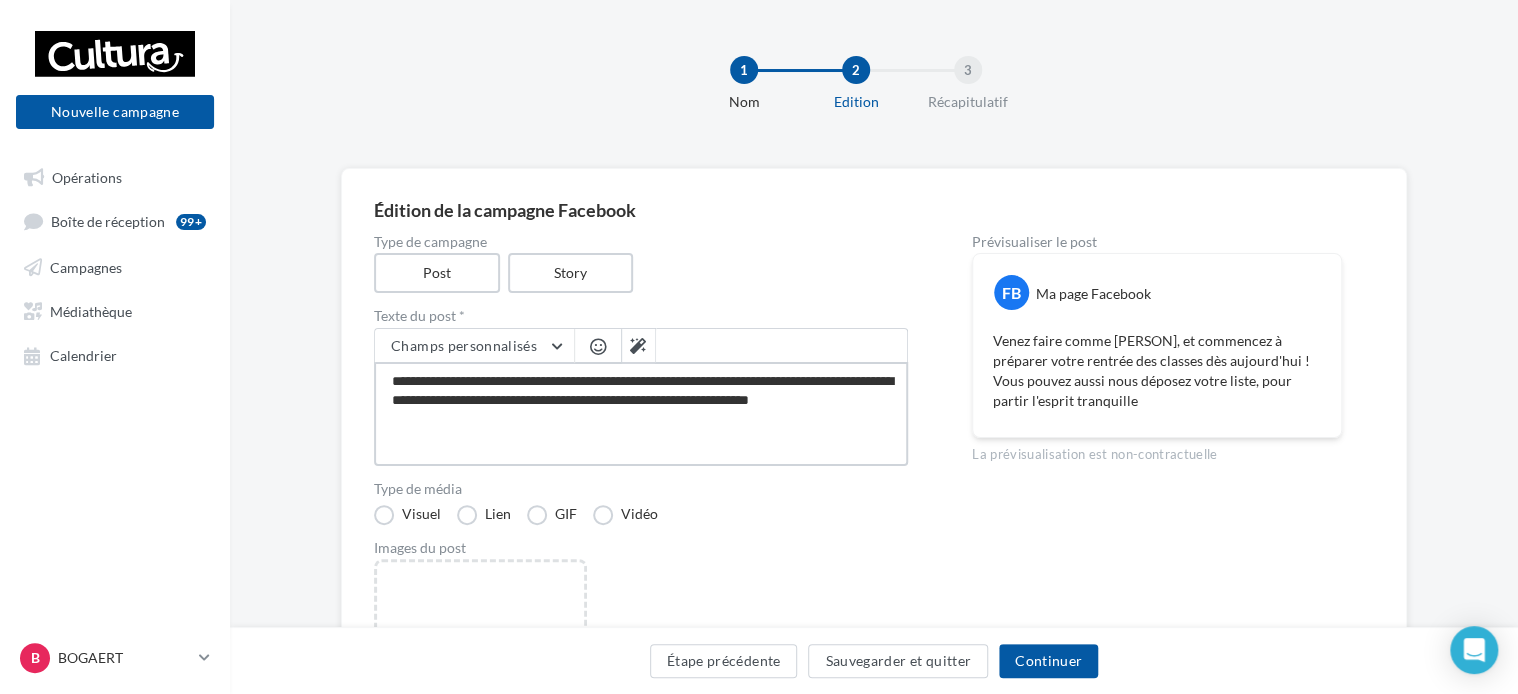 click on "**********" at bounding box center (641, 414) 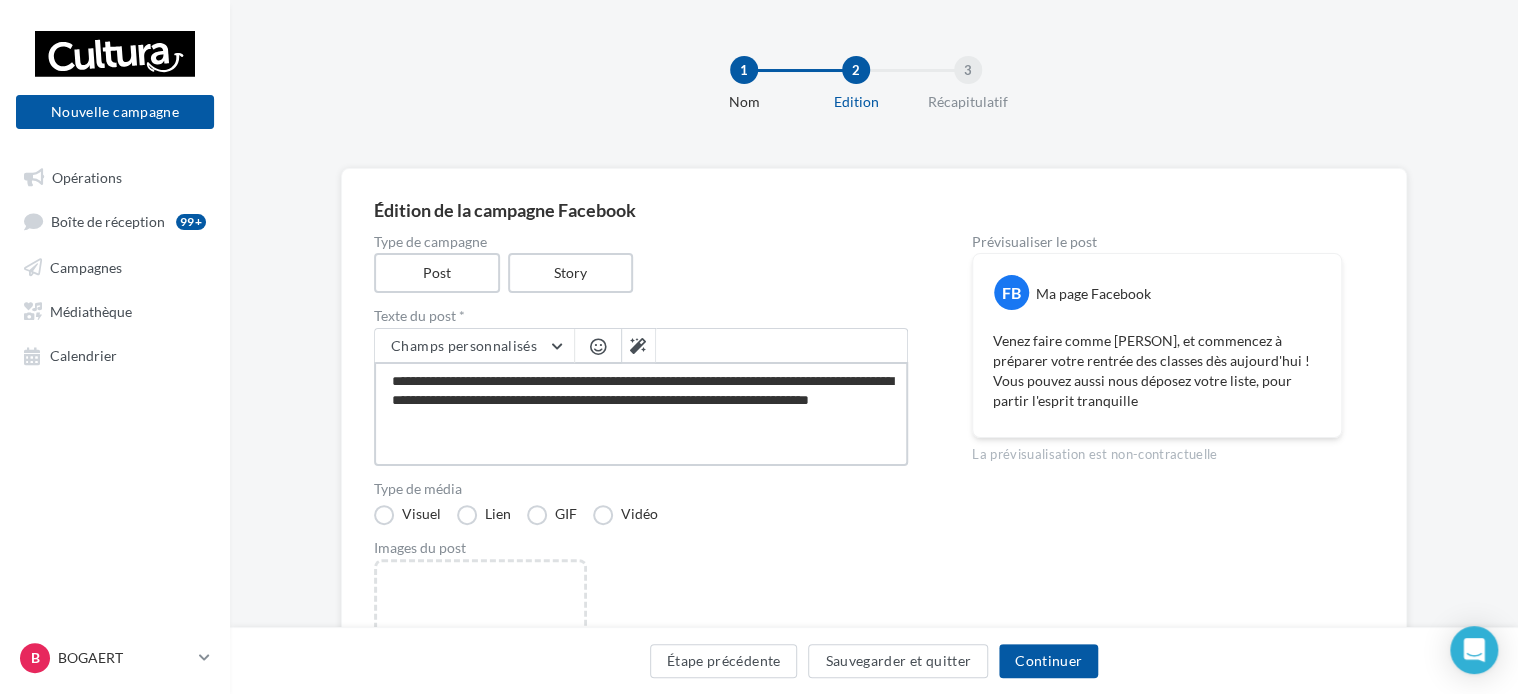 click on "**********" at bounding box center (641, 414) 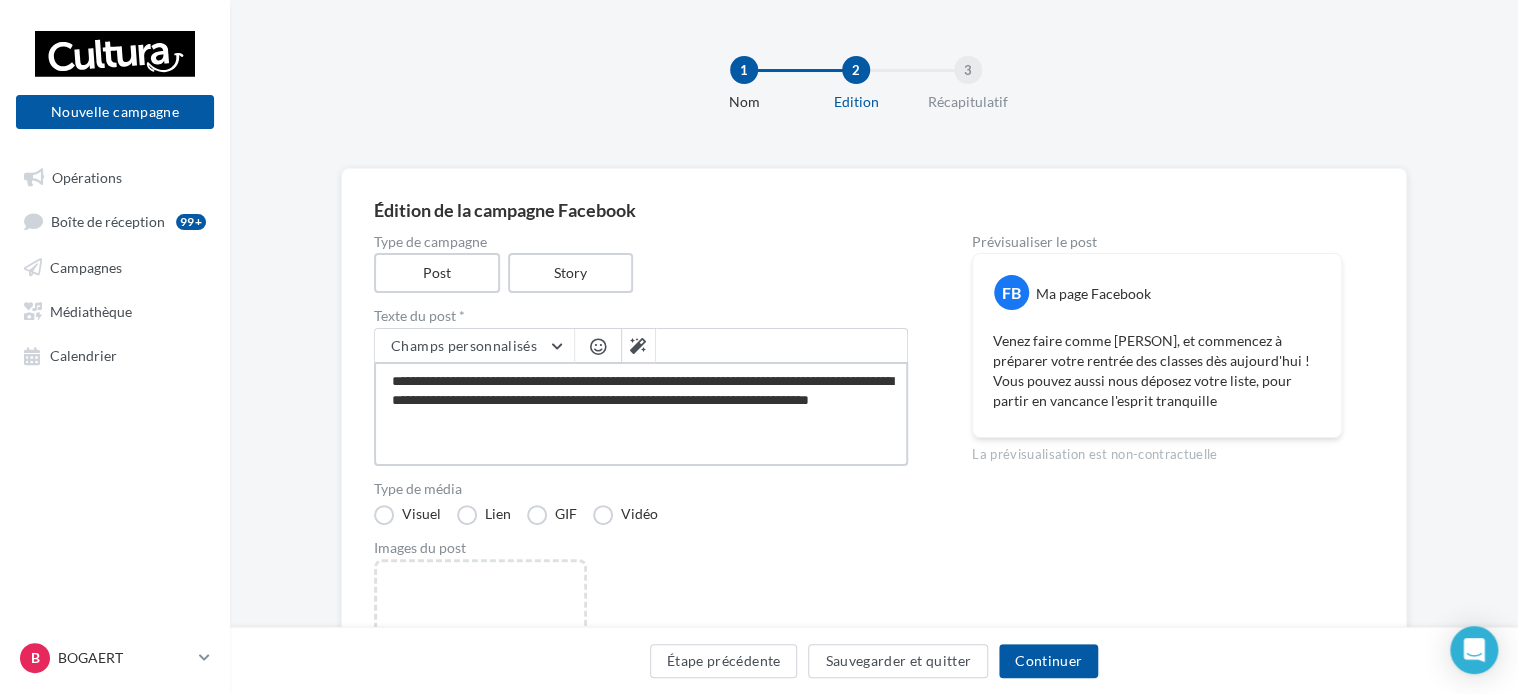 click on "**********" at bounding box center (641, 414) 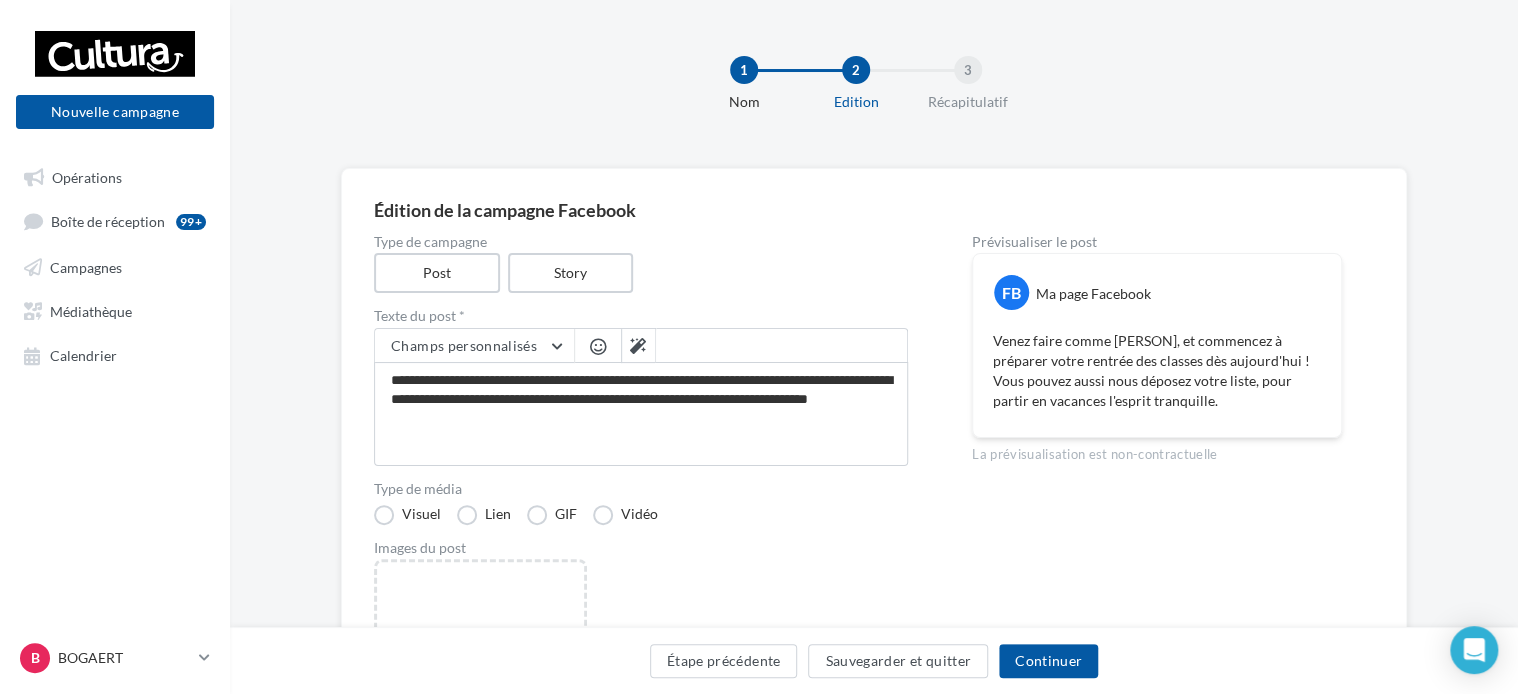 click at bounding box center [598, 346] 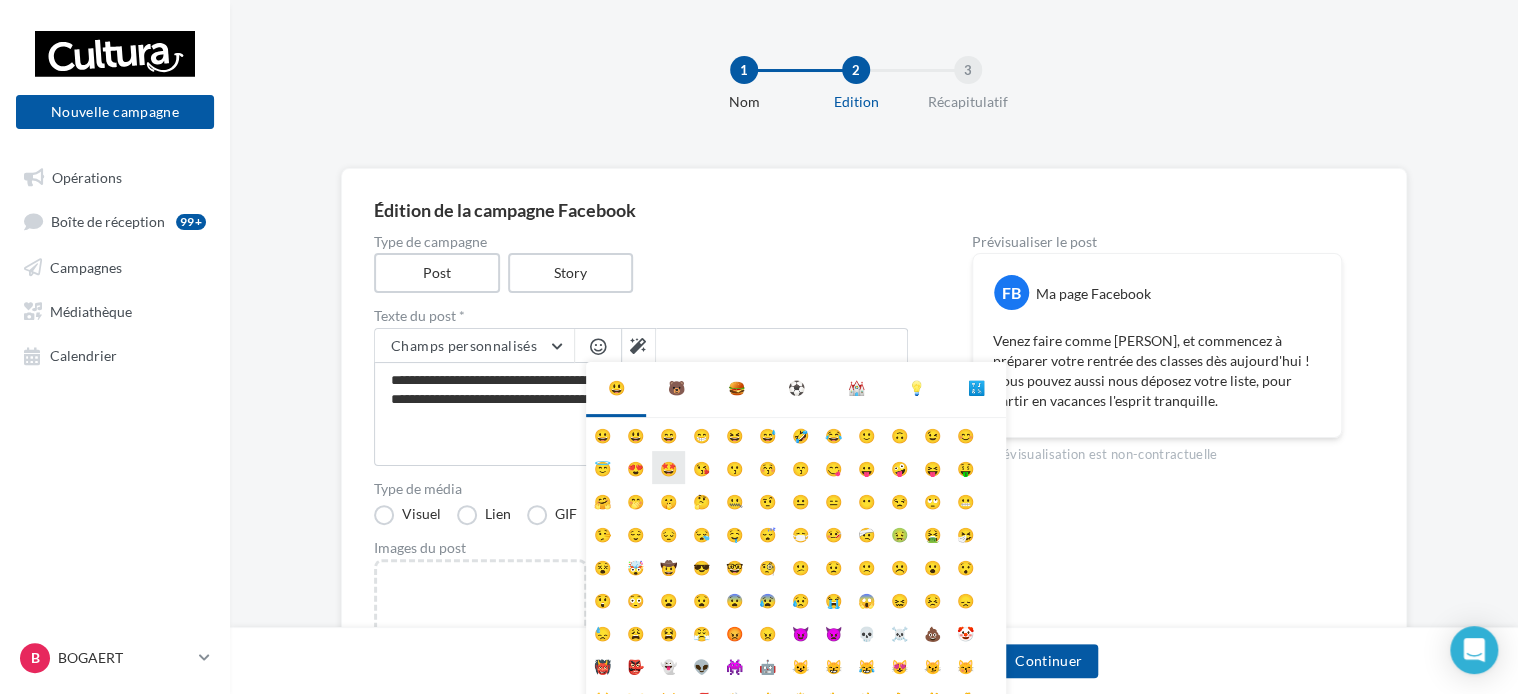 click on "🤩" at bounding box center (668, 467) 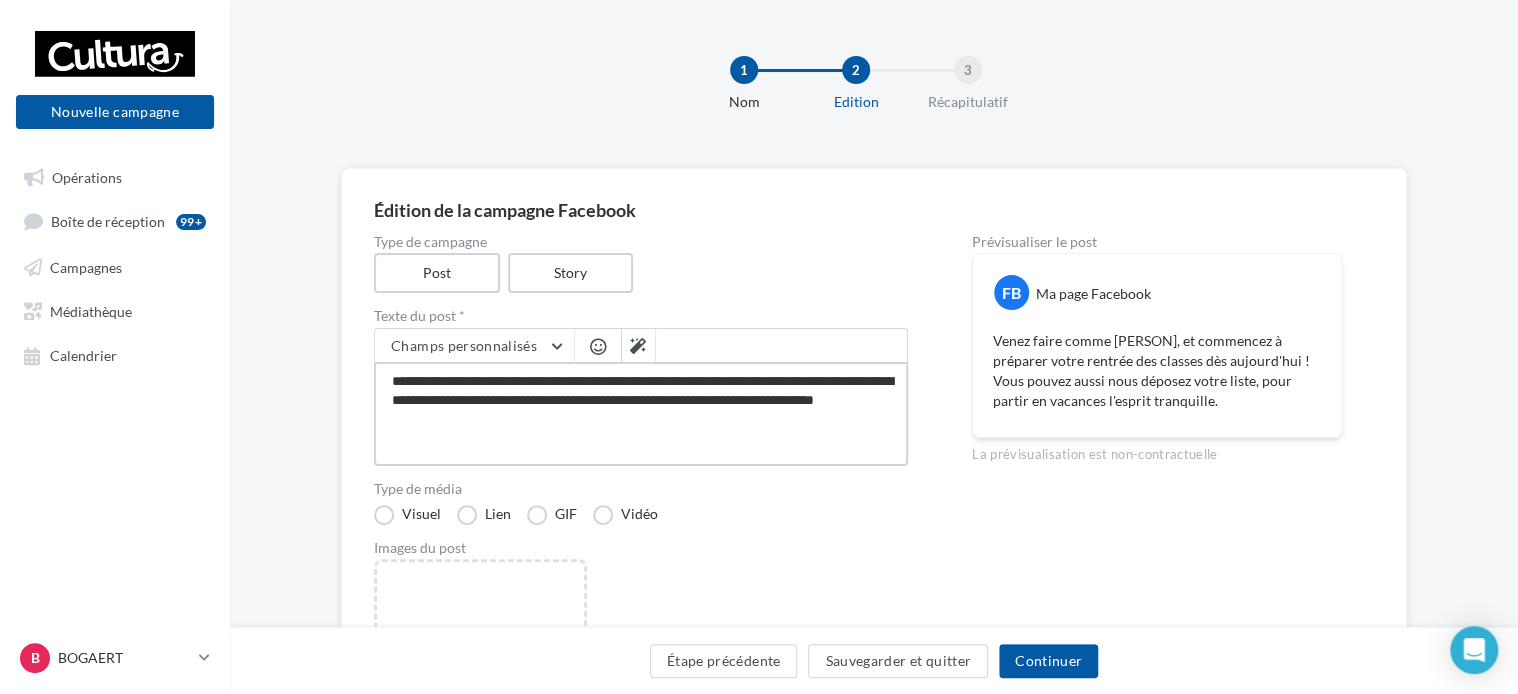 click on "**********" at bounding box center [641, 414] 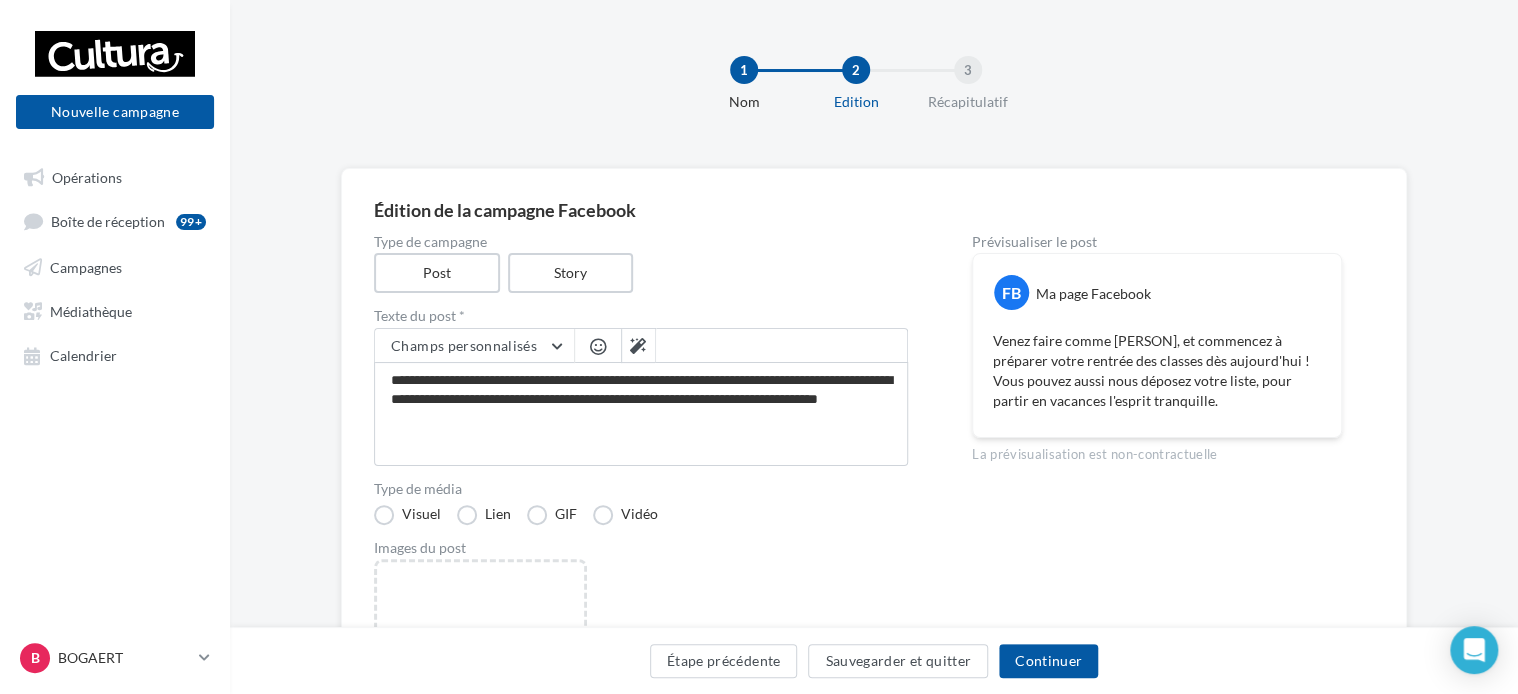 click at bounding box center [598, 346] 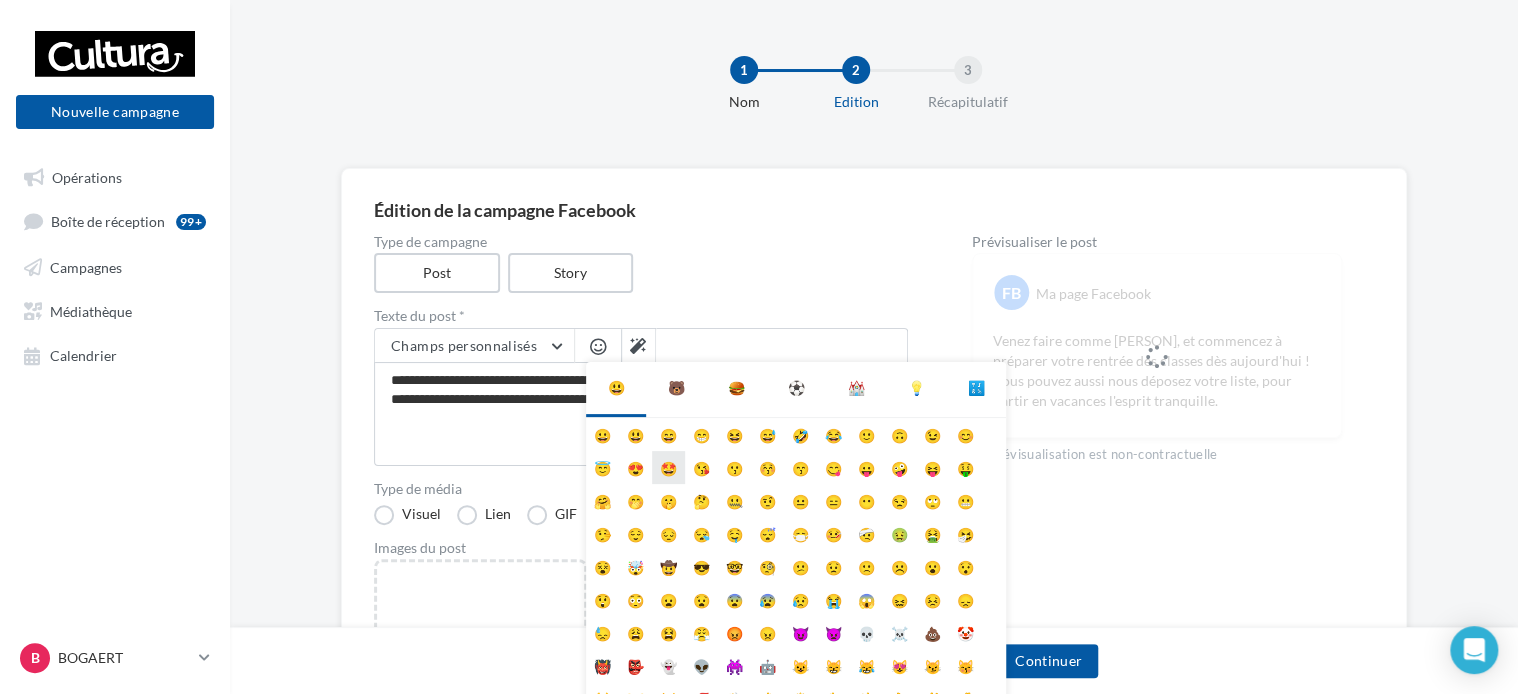 click on "🤩" at bounding box center (668, 467) 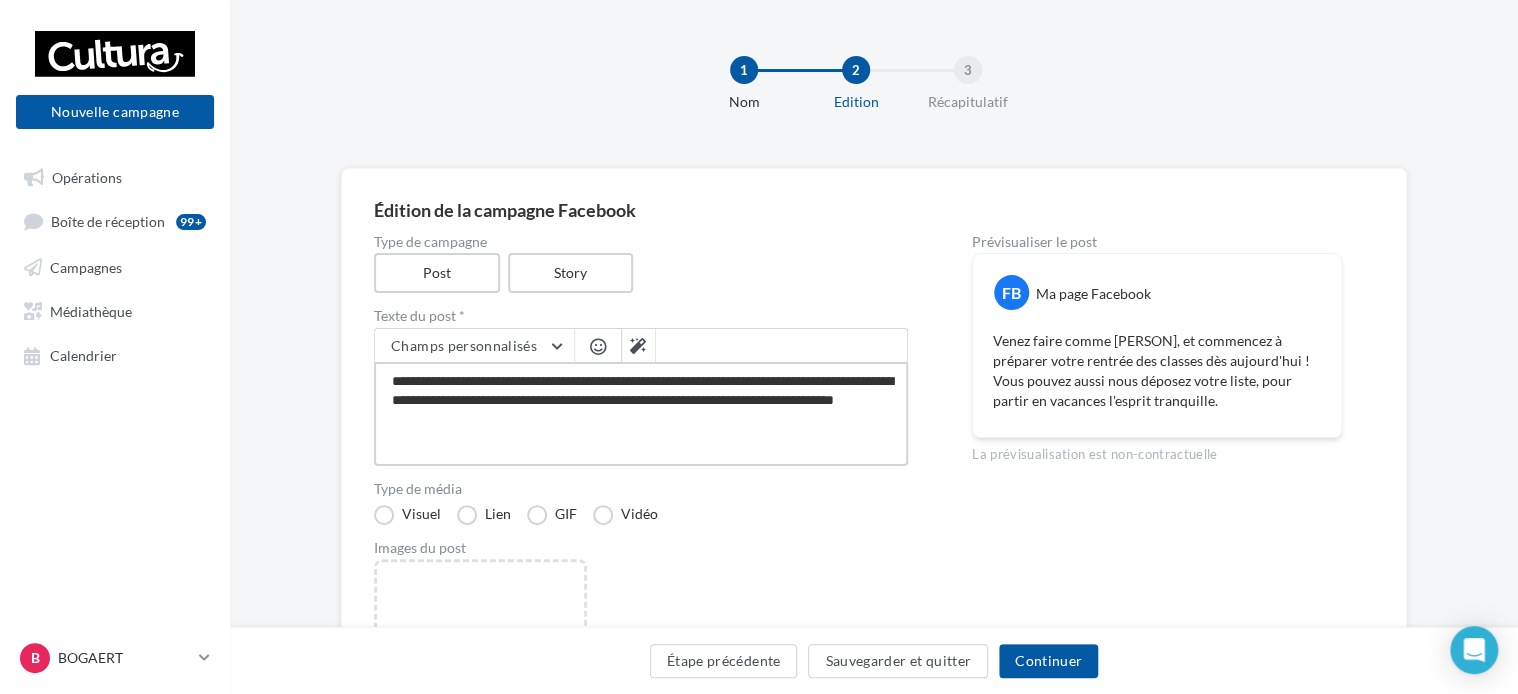 click on "**********" at bounding box center [641, 414] 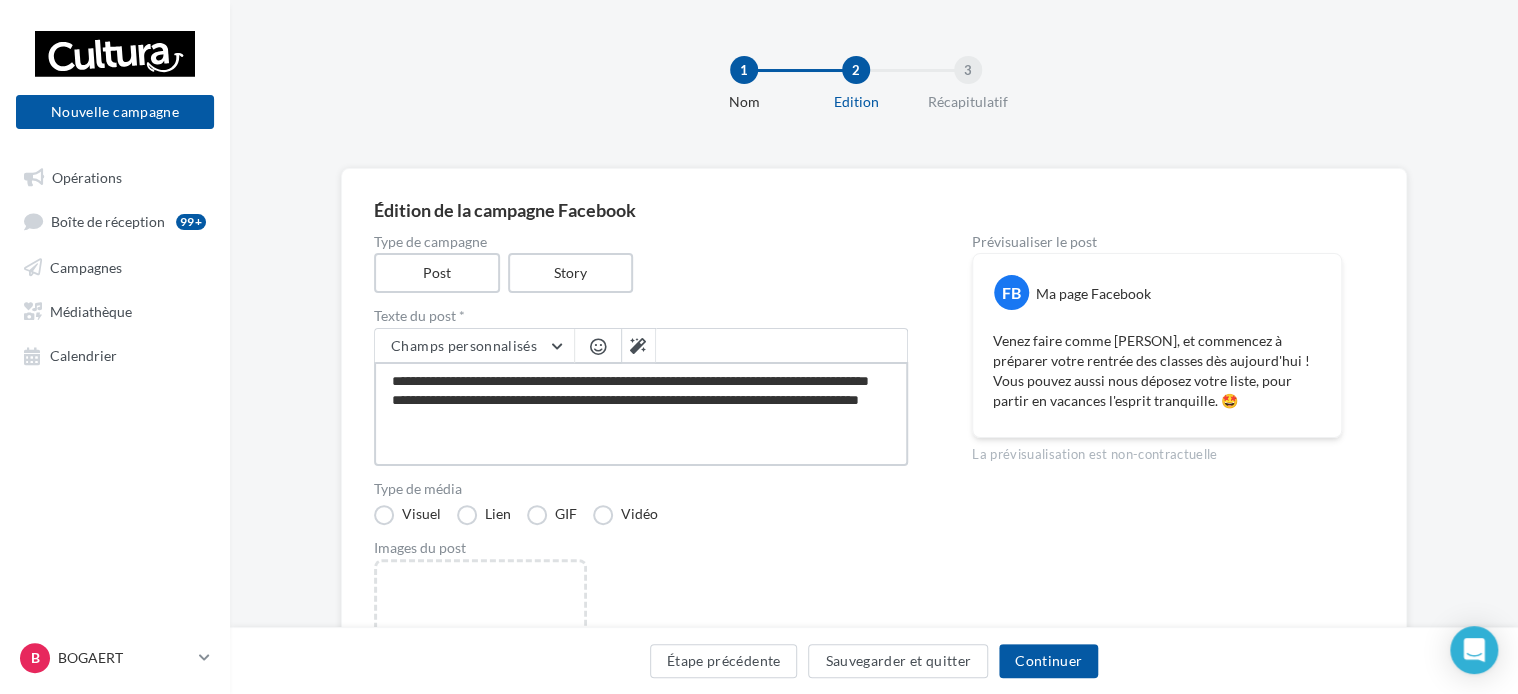 click on "**********" at bounding box center (641, 414) 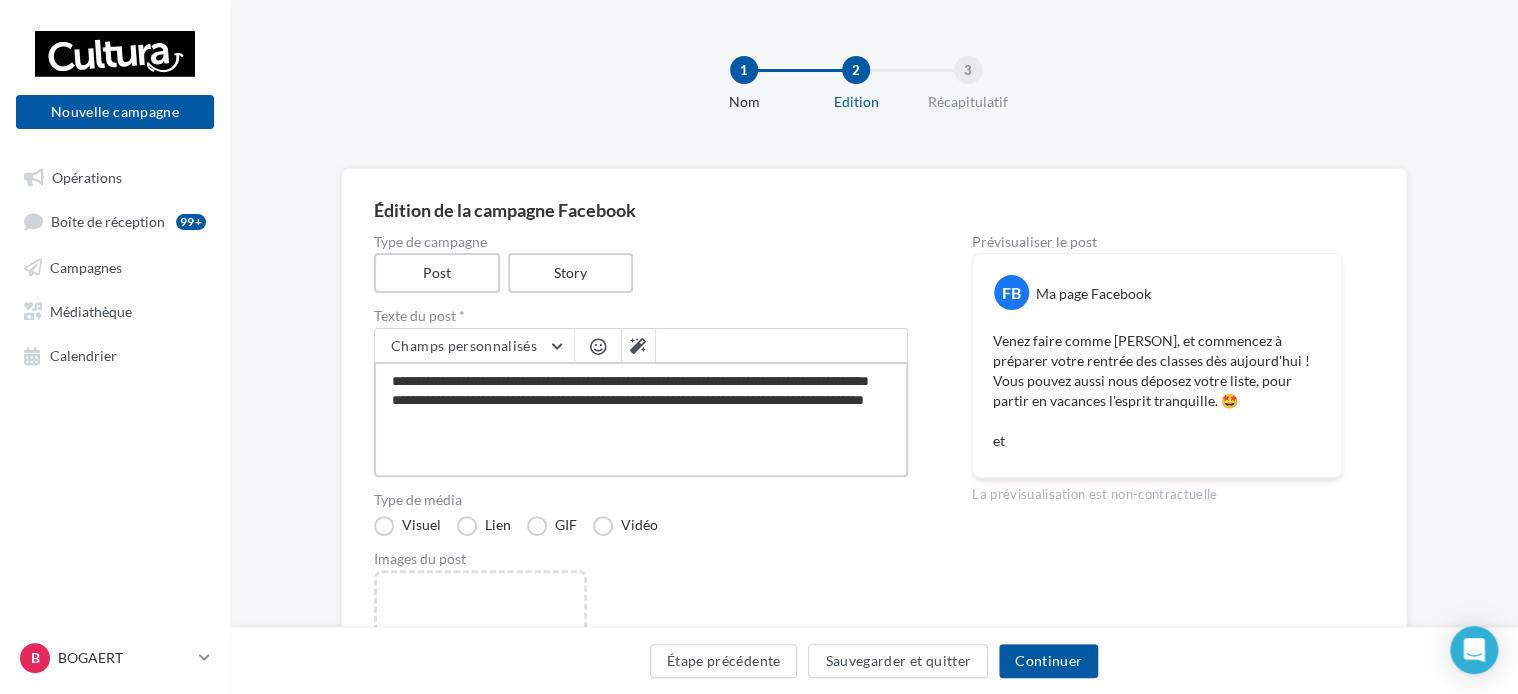 scroll, scrollTop: 0, scrollLeft: 0, axis: both 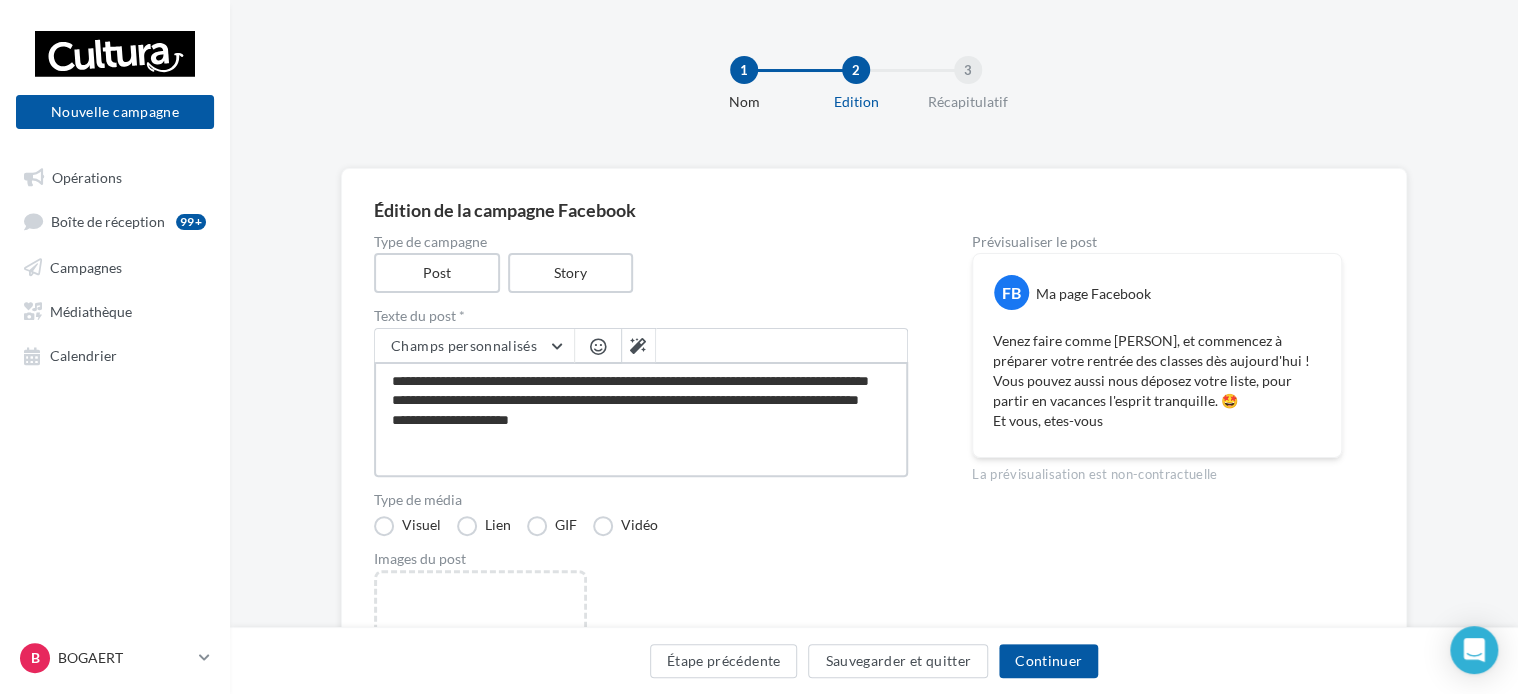 drag, startPoint x: 553, startPoint y: 460, endPoint x: 359, endPoint y: 460, distance: 194 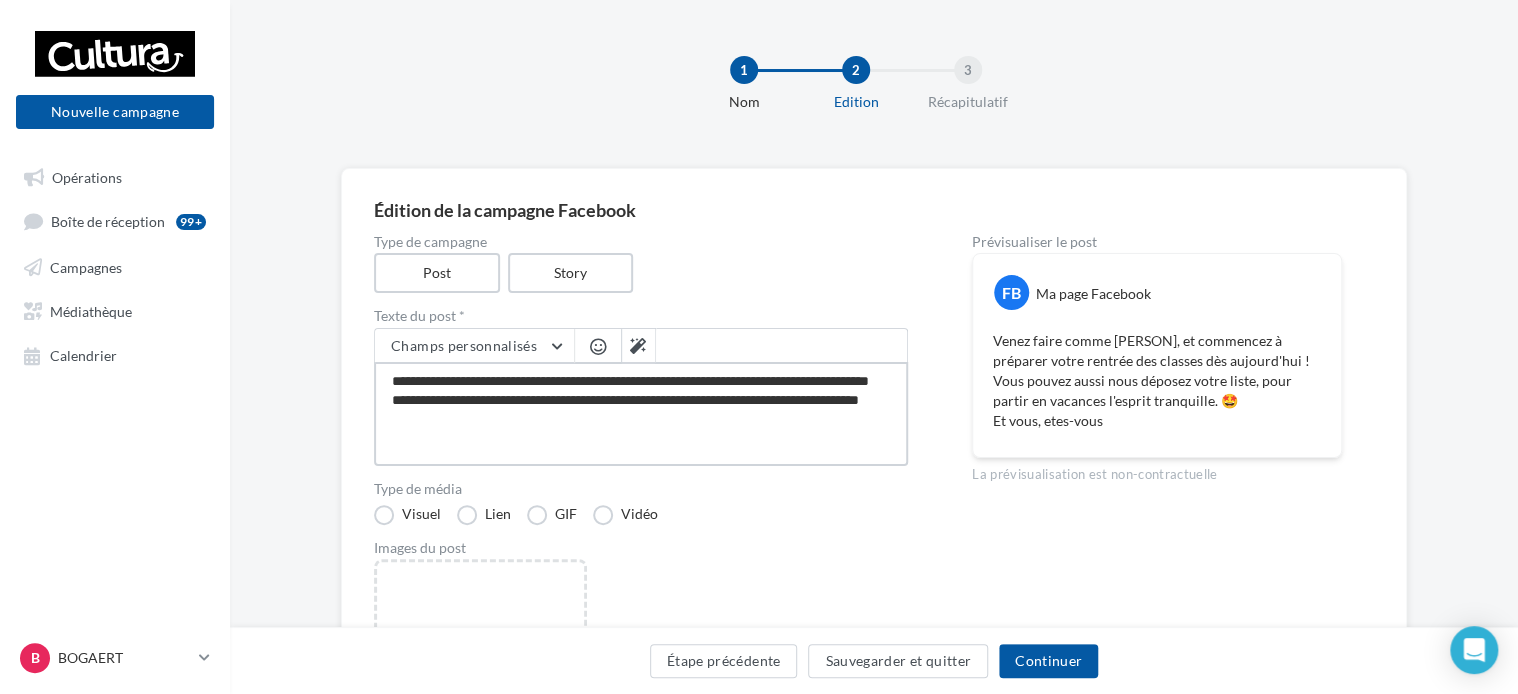 scroll, scrollTop: 31, scrollLeft: 0, axis: vertical 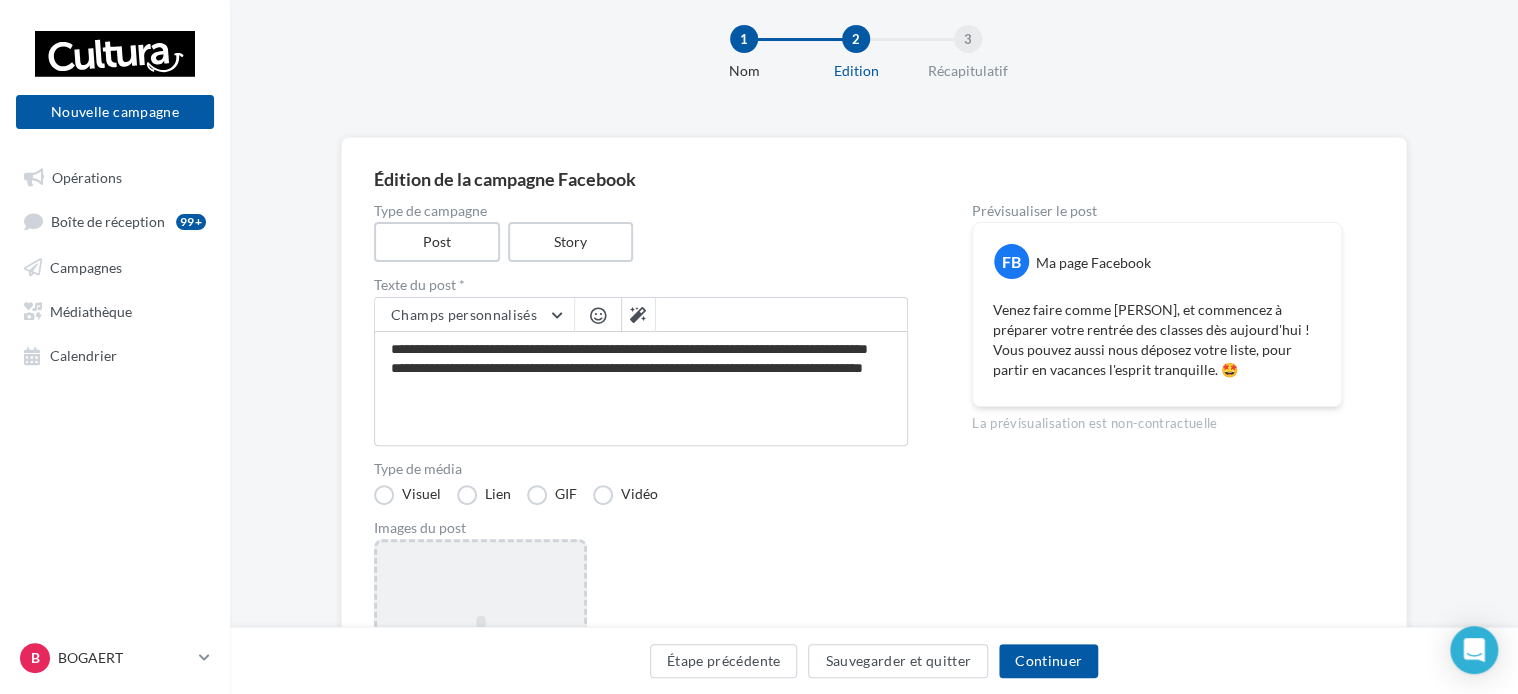click on "Ajouter une image Format: png, jpg" at bounding box center (480, 669) 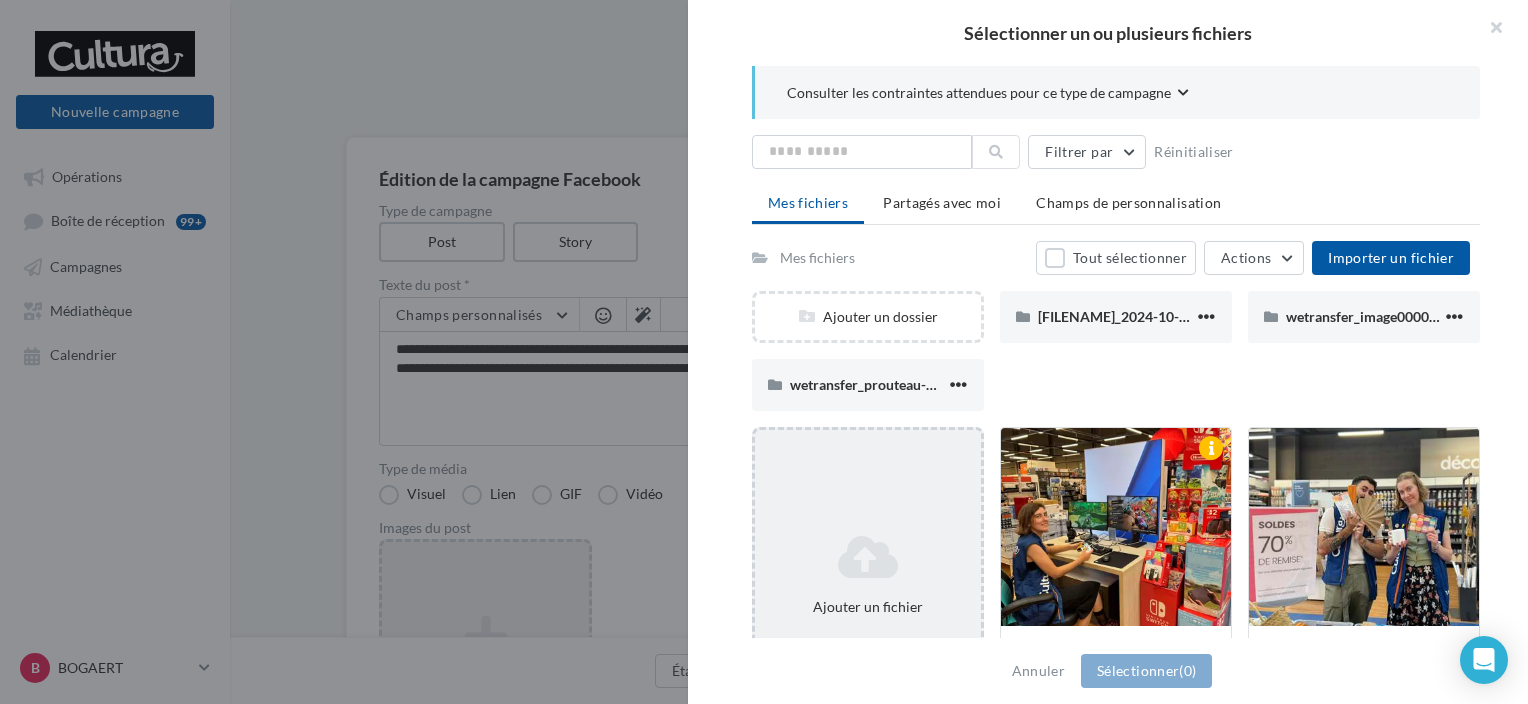 click at bounding box center (868, 557) 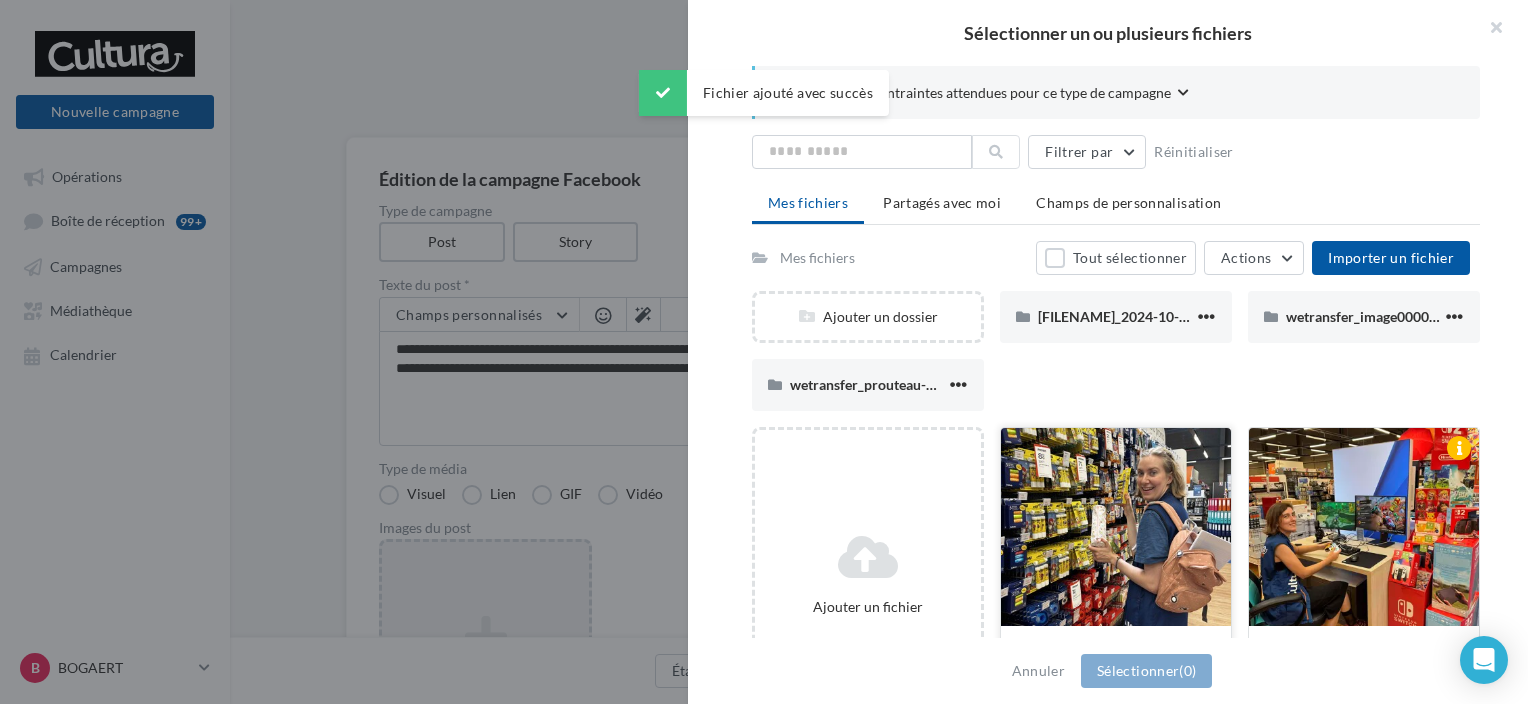 click at bounding box center [1116, 528] 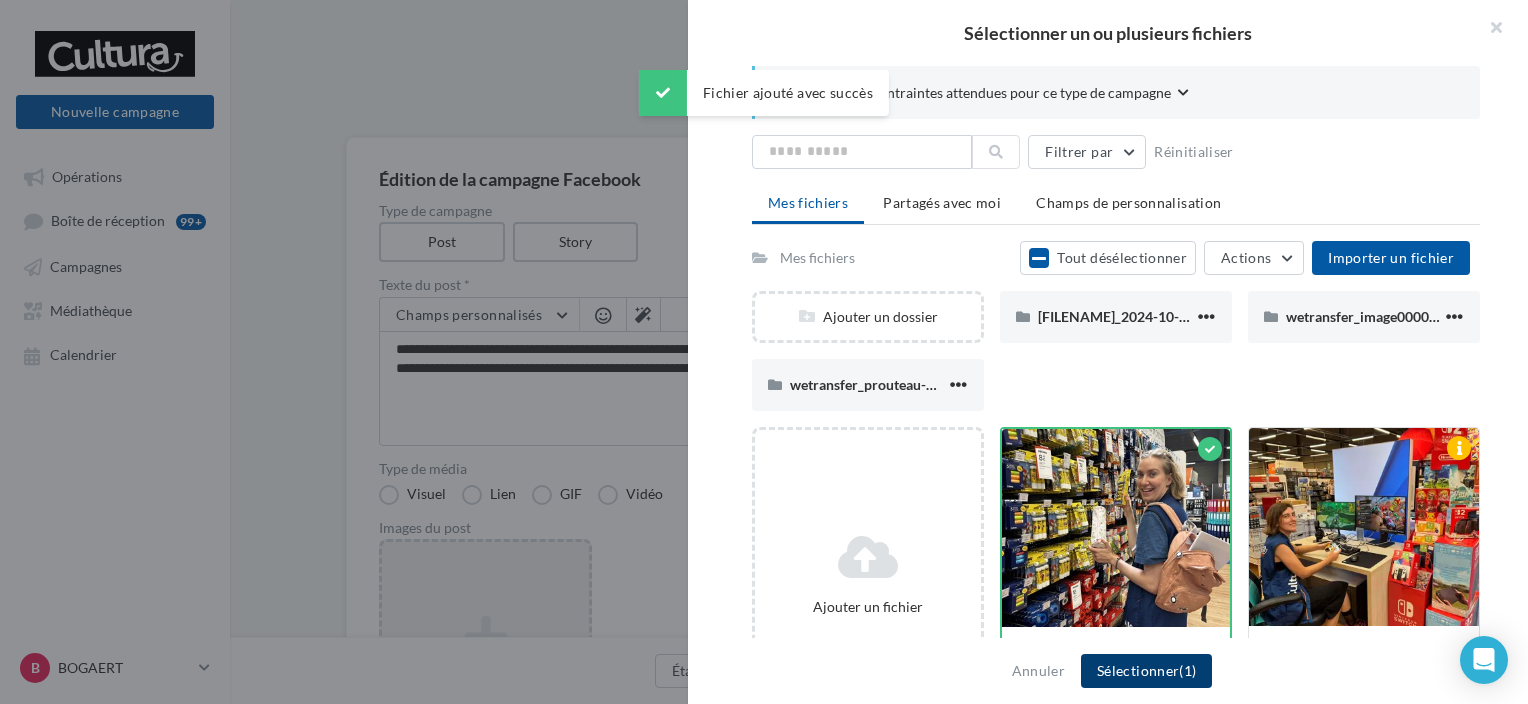 click on "Sélectionner   (1)" at bounding box center (1146, 671) 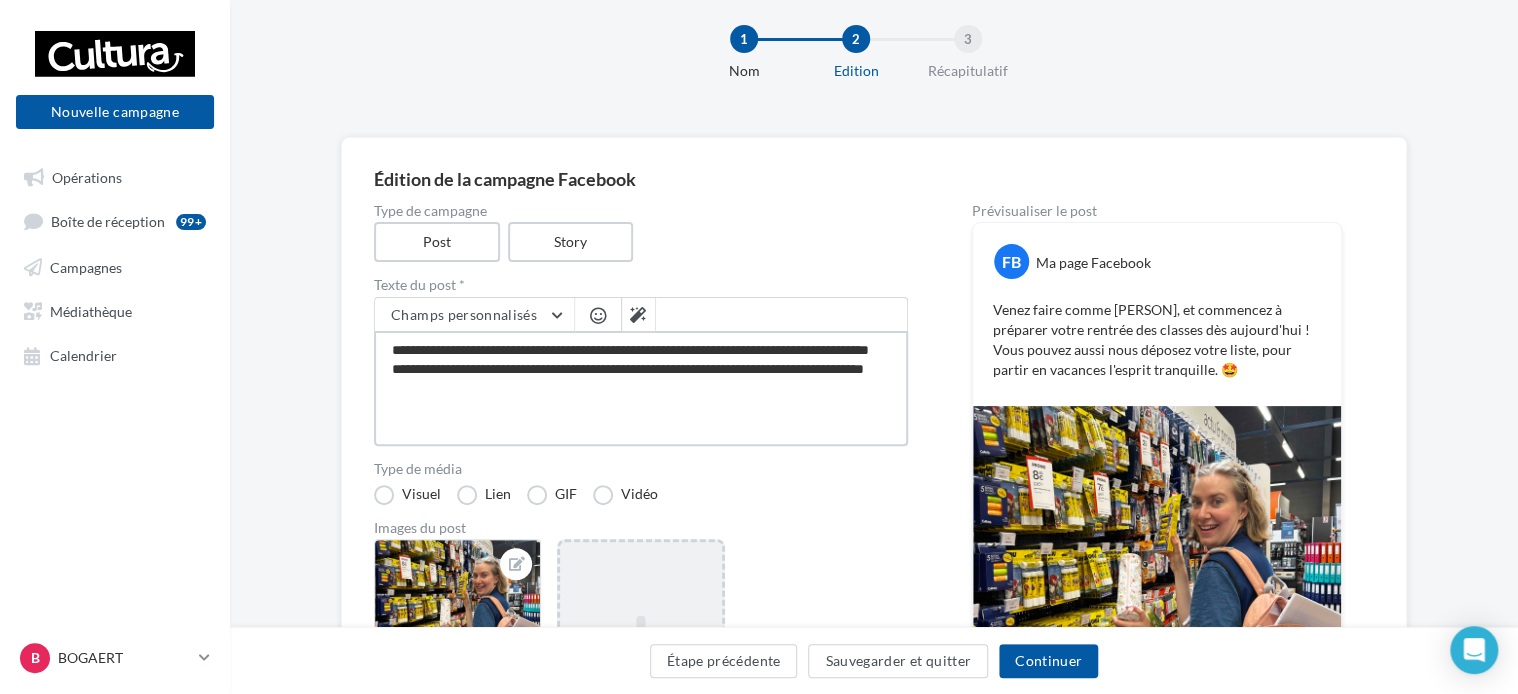 click on "**********" at bounding box center [641, 388] 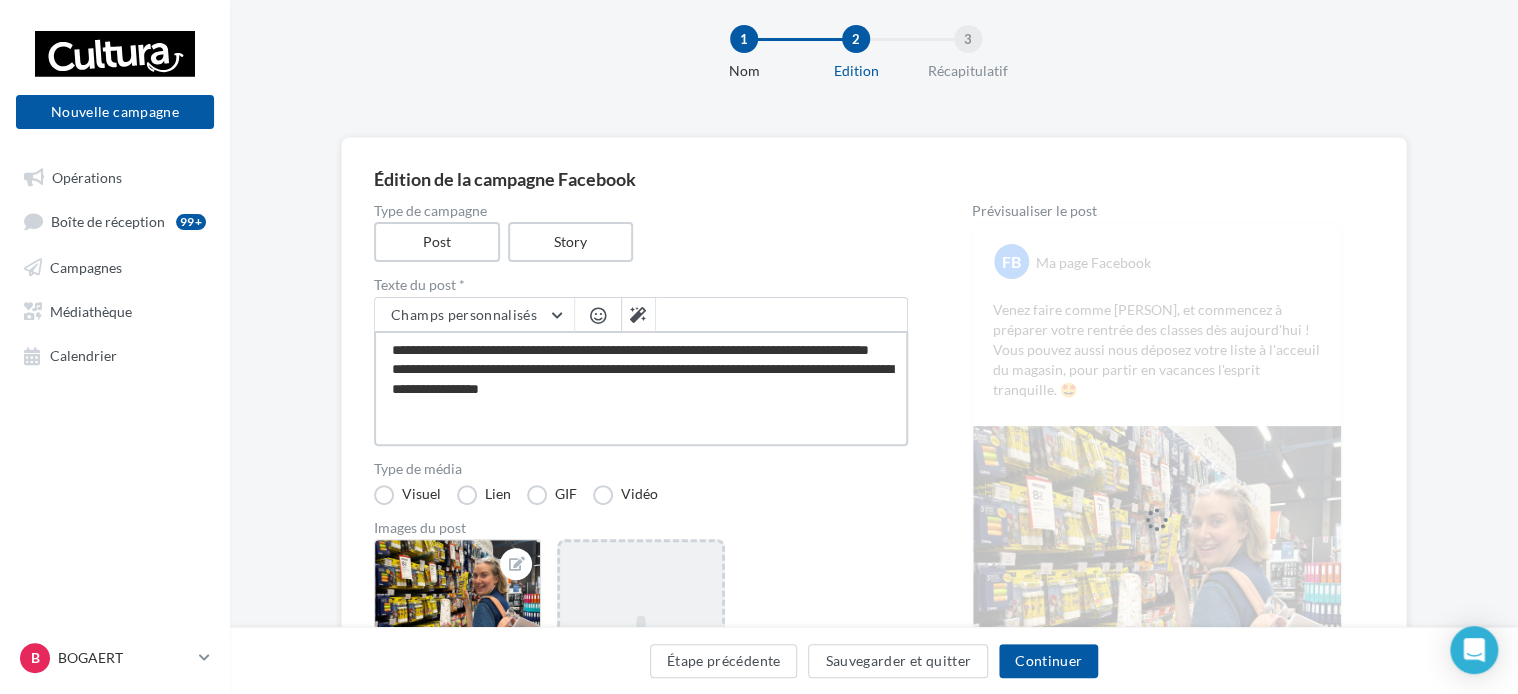 click on "**********" at bounding box center (641, 388) 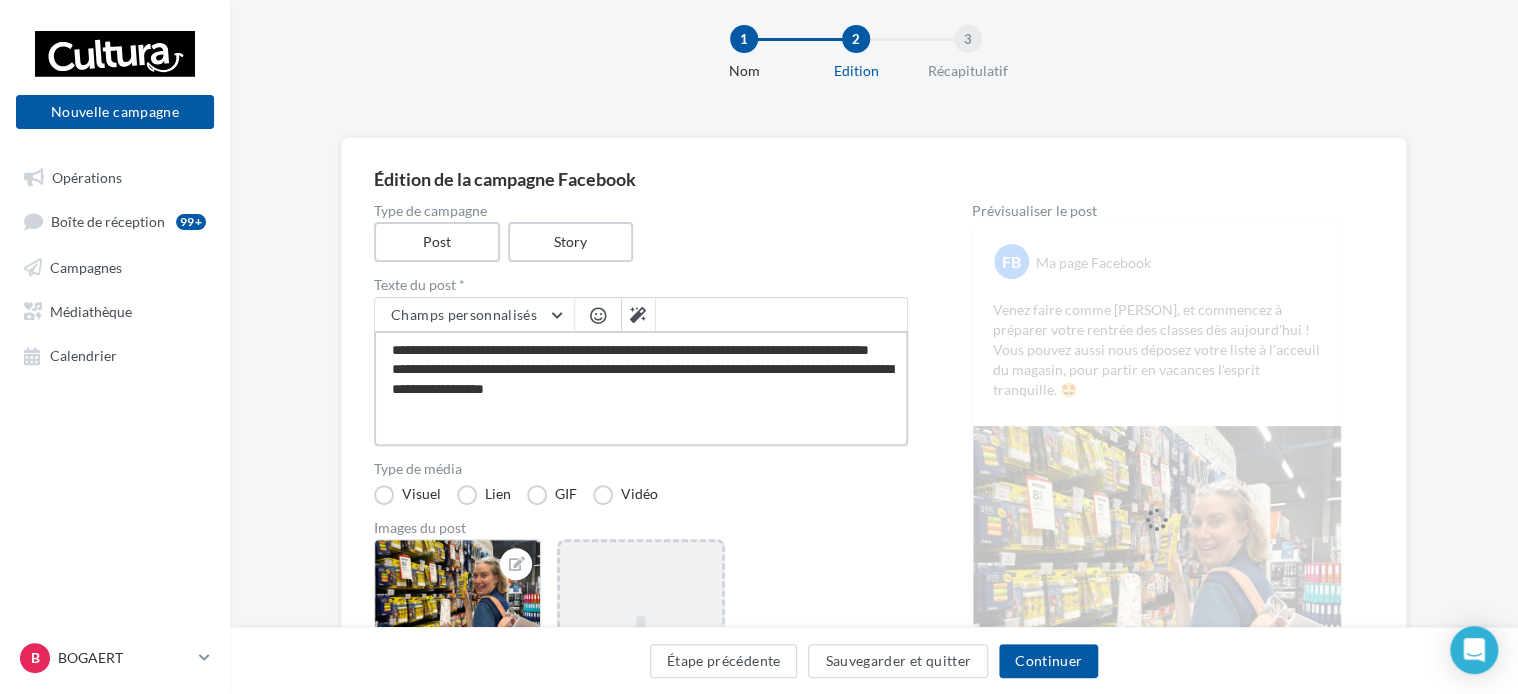 scroll, scrollTop: 10, scrollLeft: 0, axis: vertical 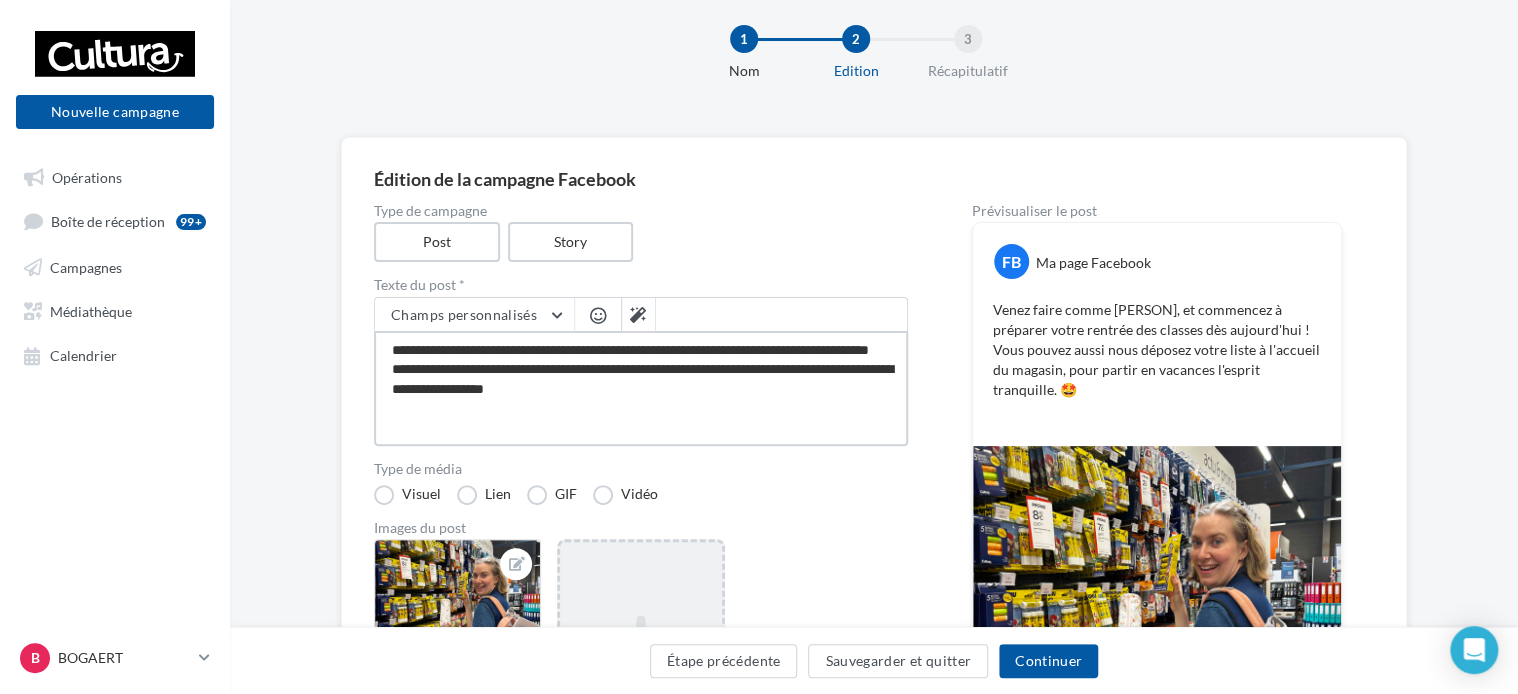 click on "**********" at bounding box center [641, 388] 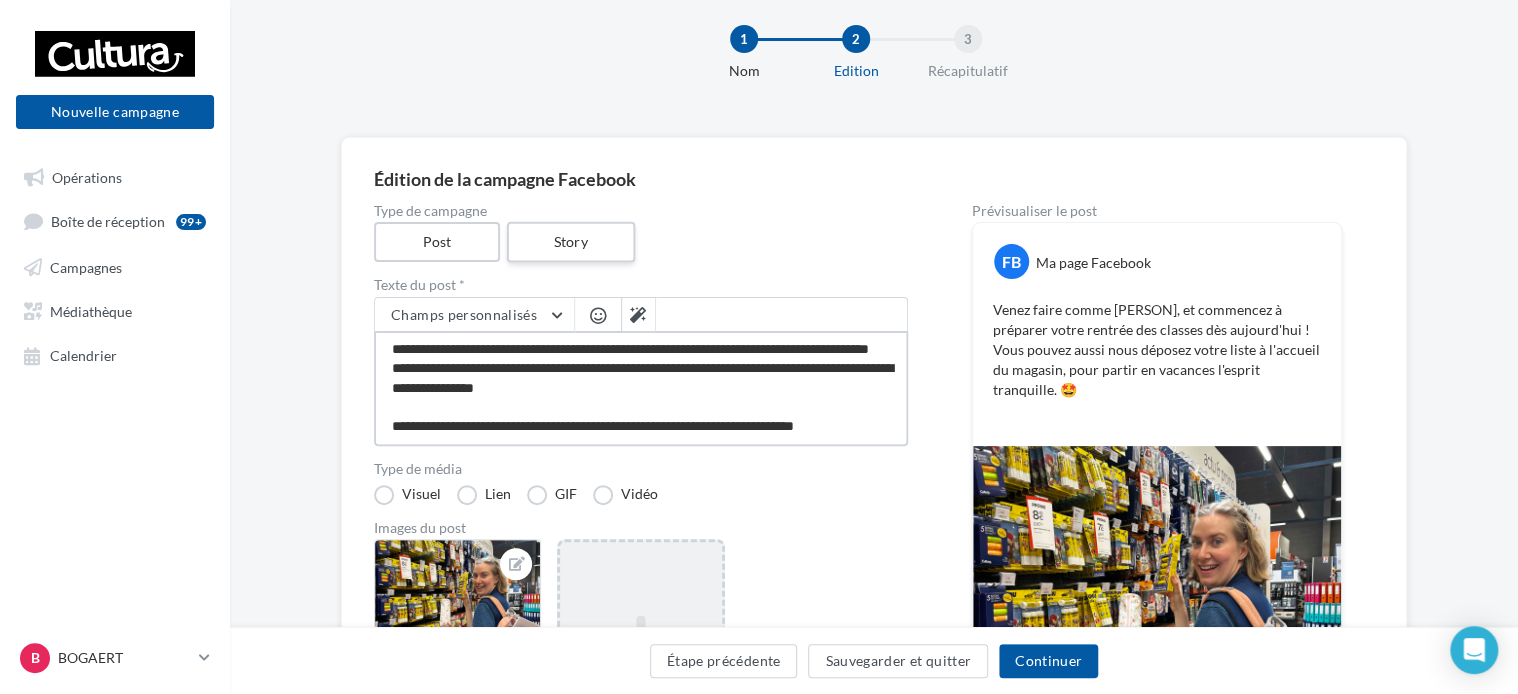 scroll, scrollTop: 29, scrollLeft: 0, axis: vertical 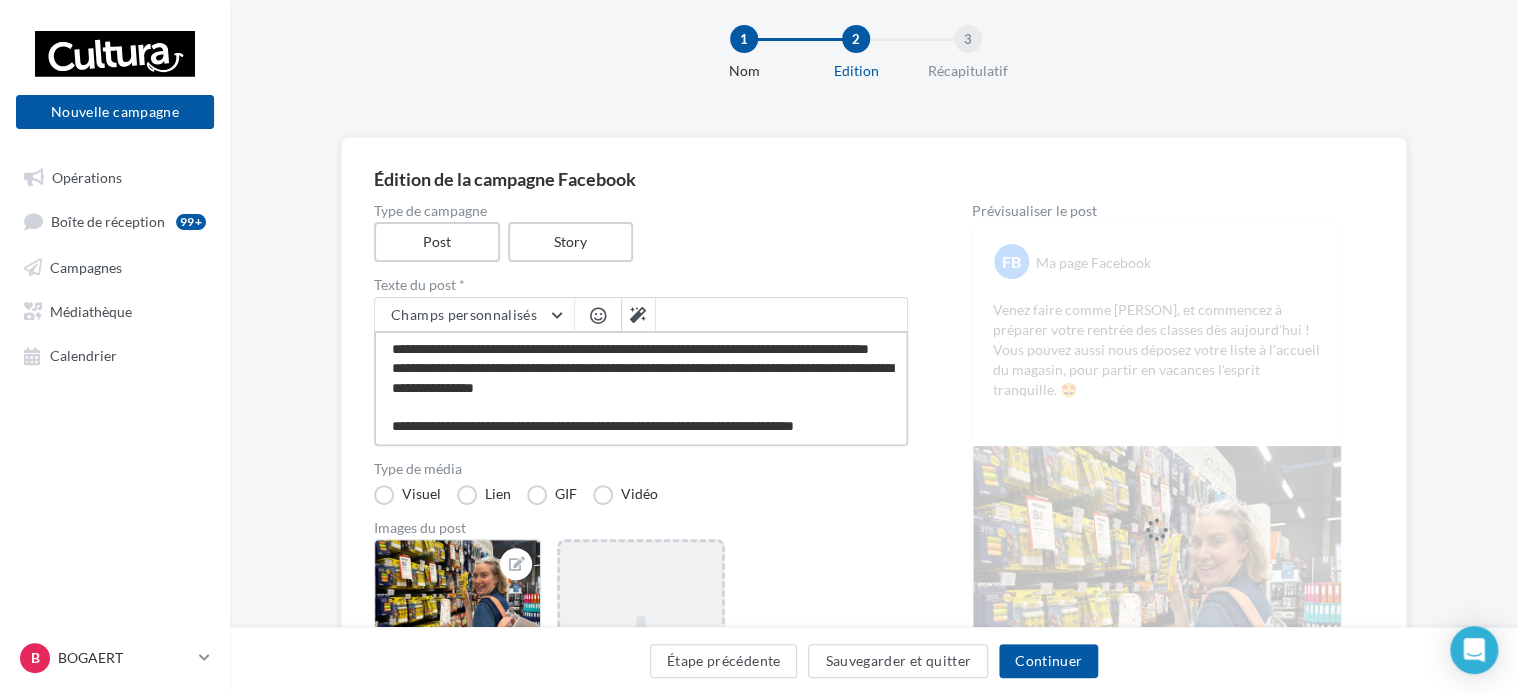 drag, startPoint x: 420, startPoint y: 416, endPoint x: 393, endPoint y: 404, distance: 29.546574 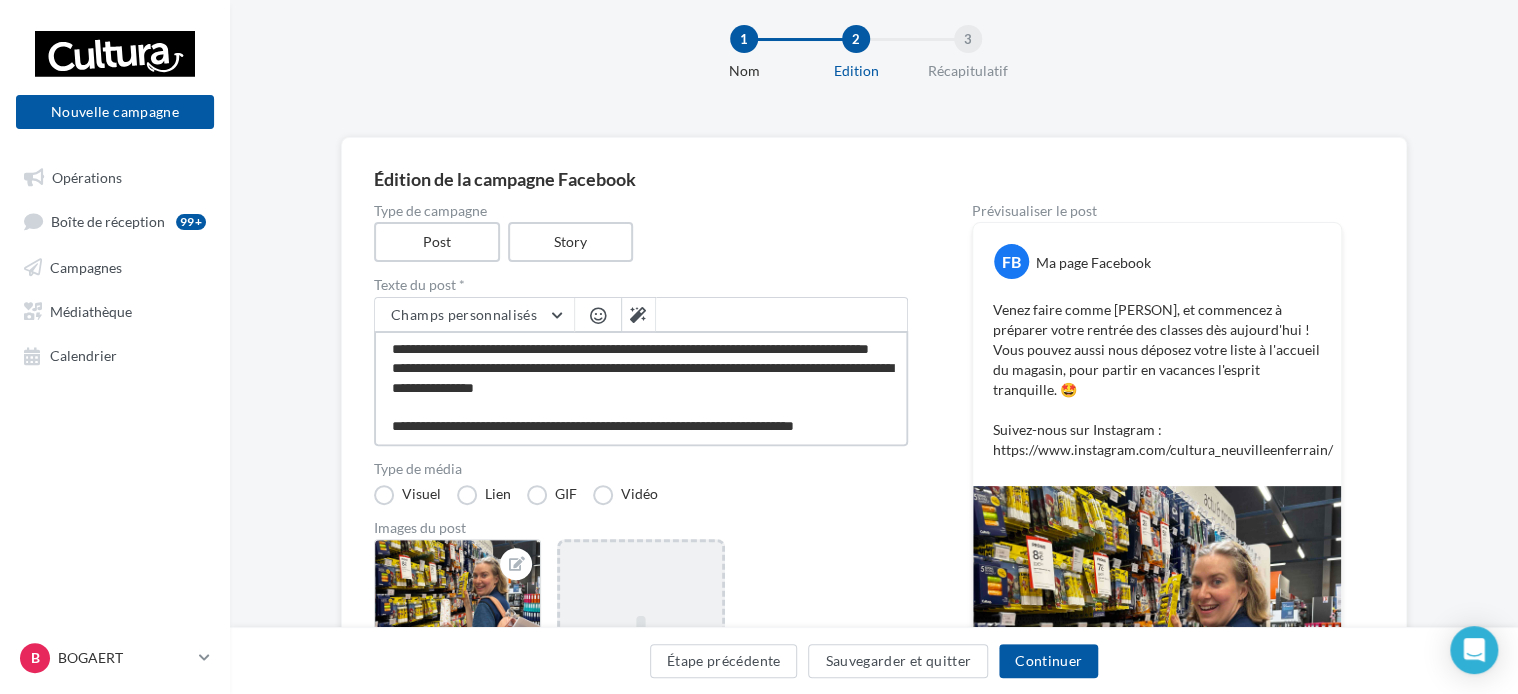 scroll, scrollTop: 38, scrollLeft: 0, axis: vertical 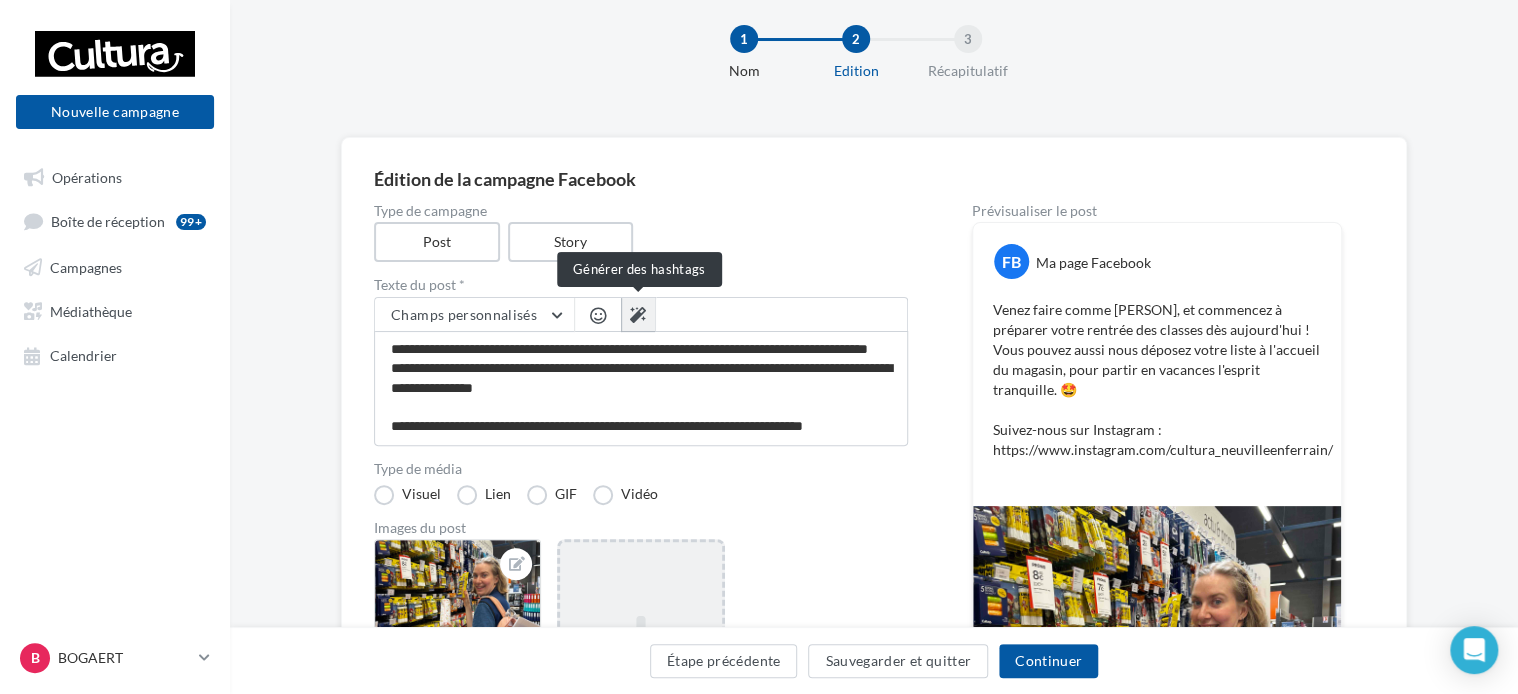 click at bounding box center (638, 315) 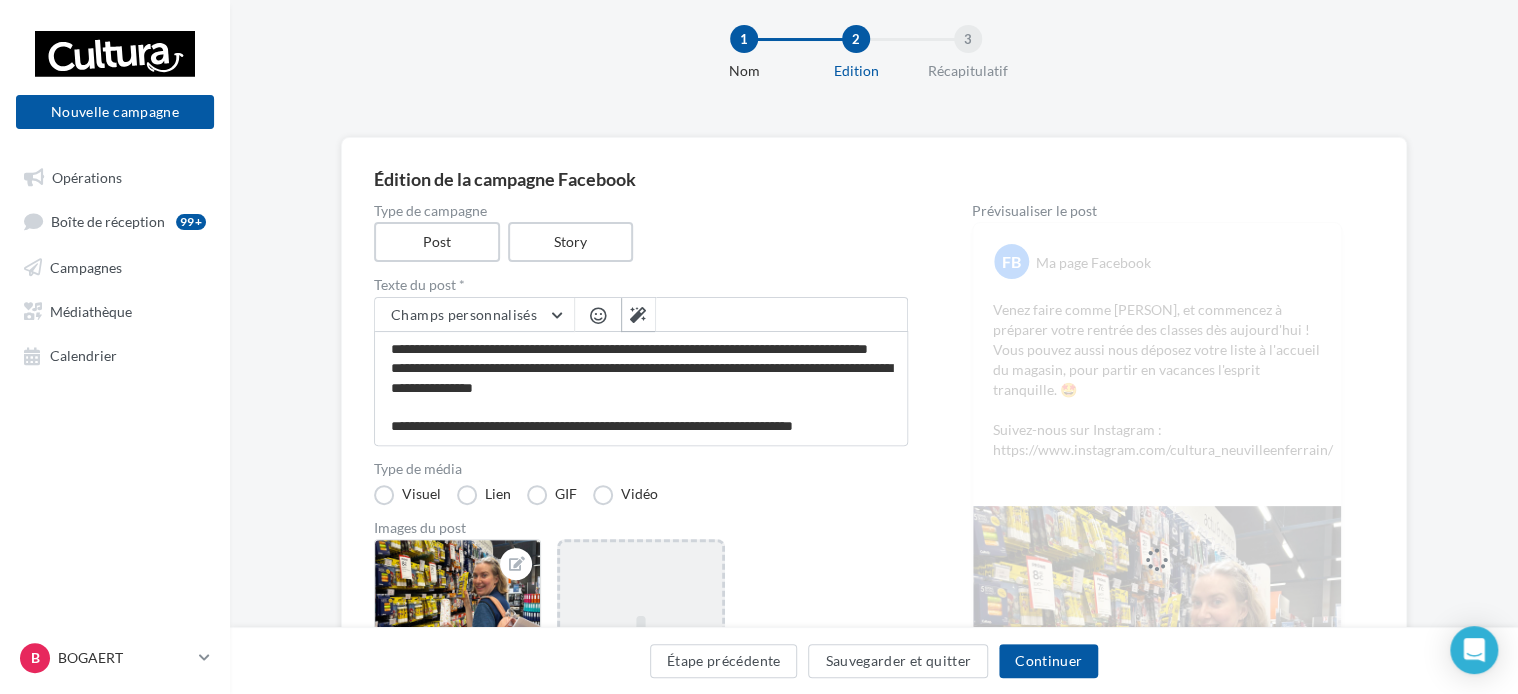 scroll, scrollTop: 95, scrollLeft: 0, axis: vertical 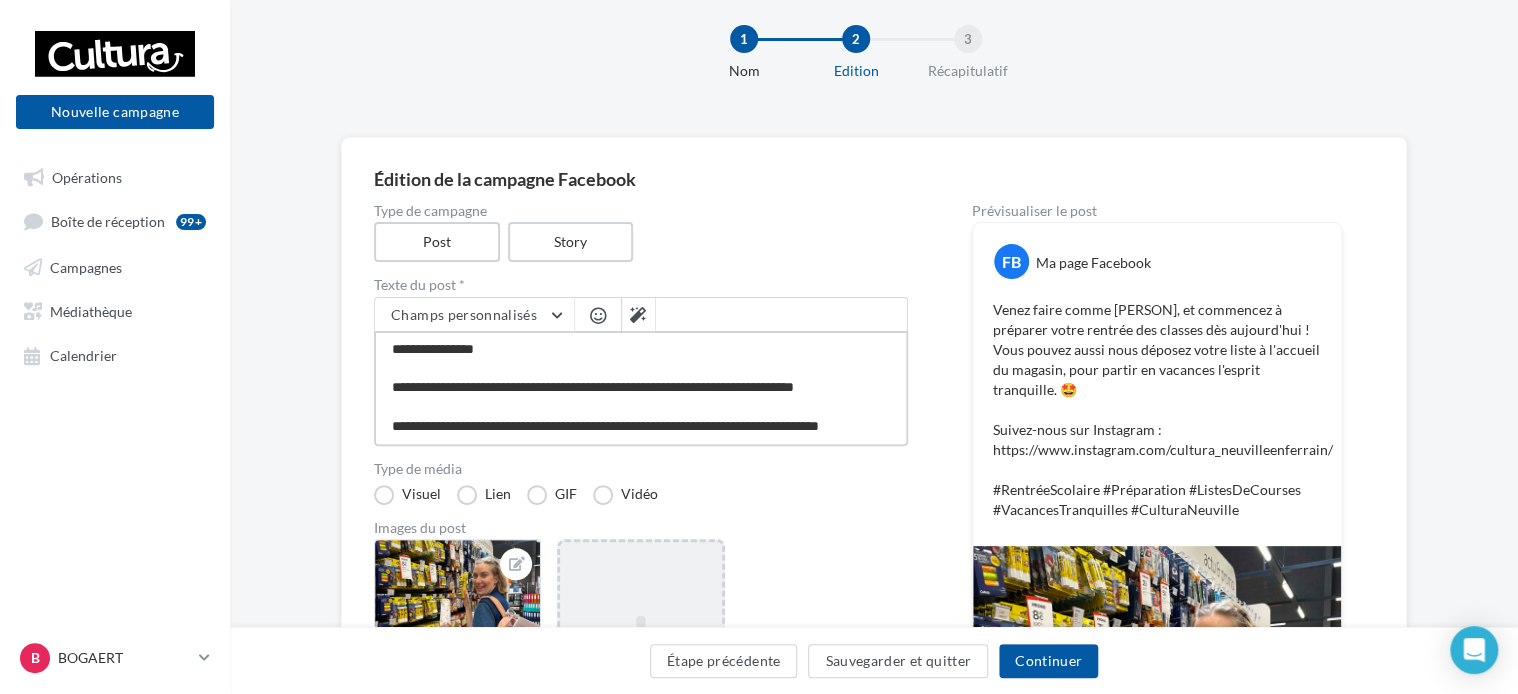 click on "**********" at bounding box center (641, 388) 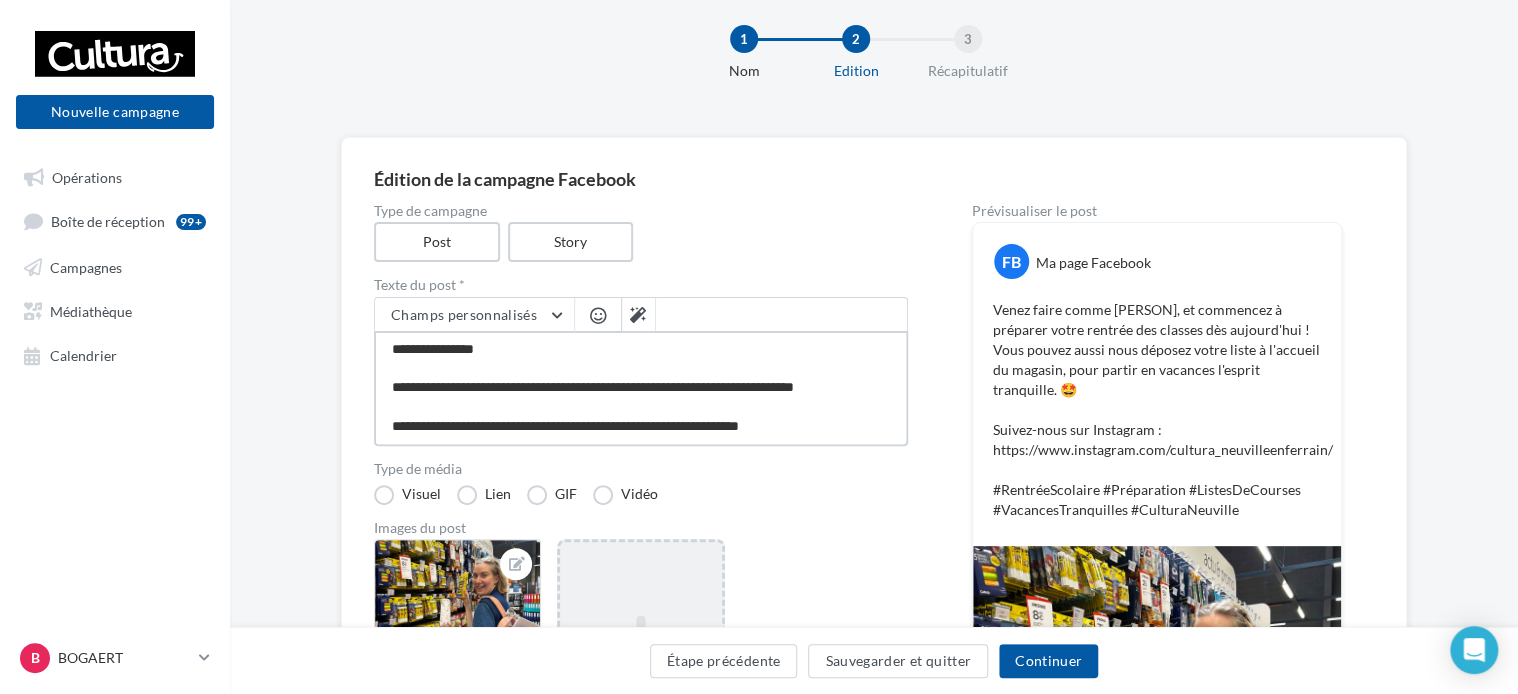 scroll, scrollTop: 77, scrollLeft: 0, axis: vertical 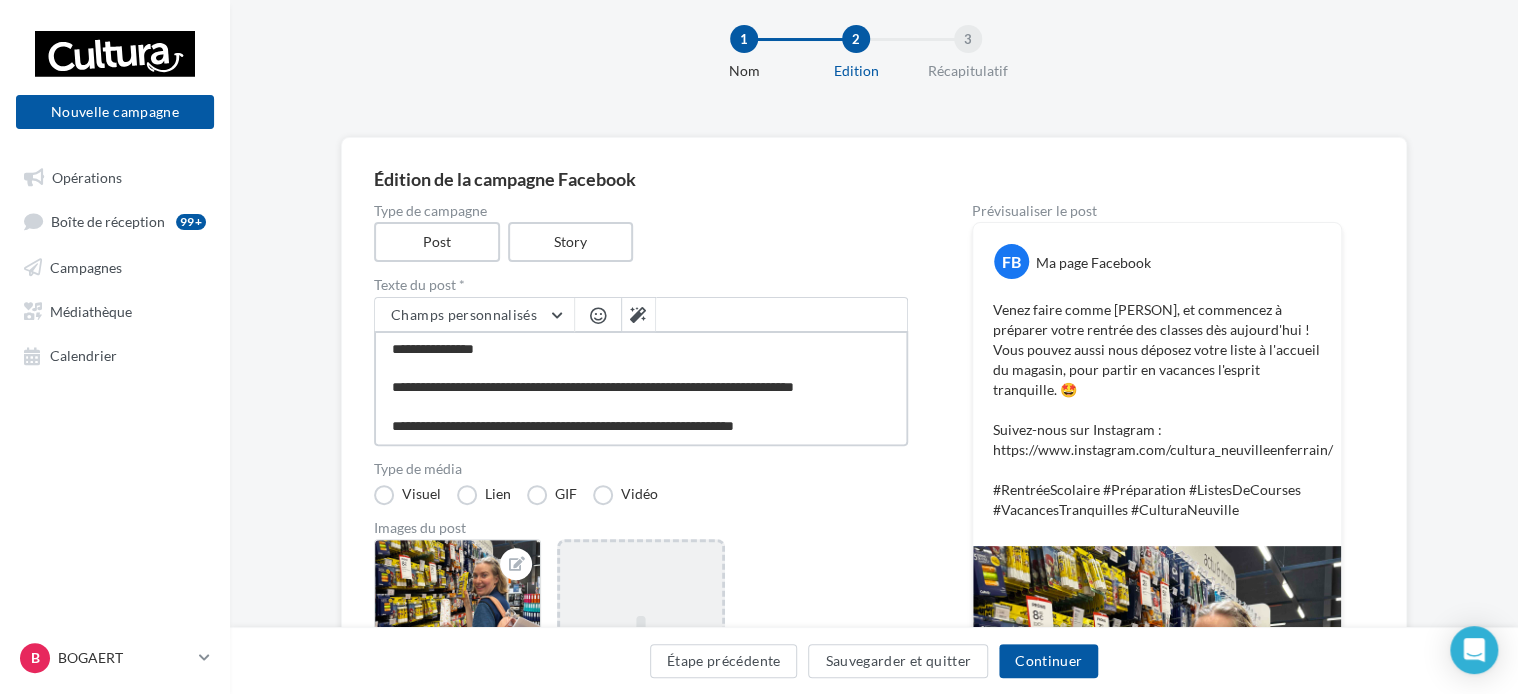 click on "**********" at bounding box center [641, 388] 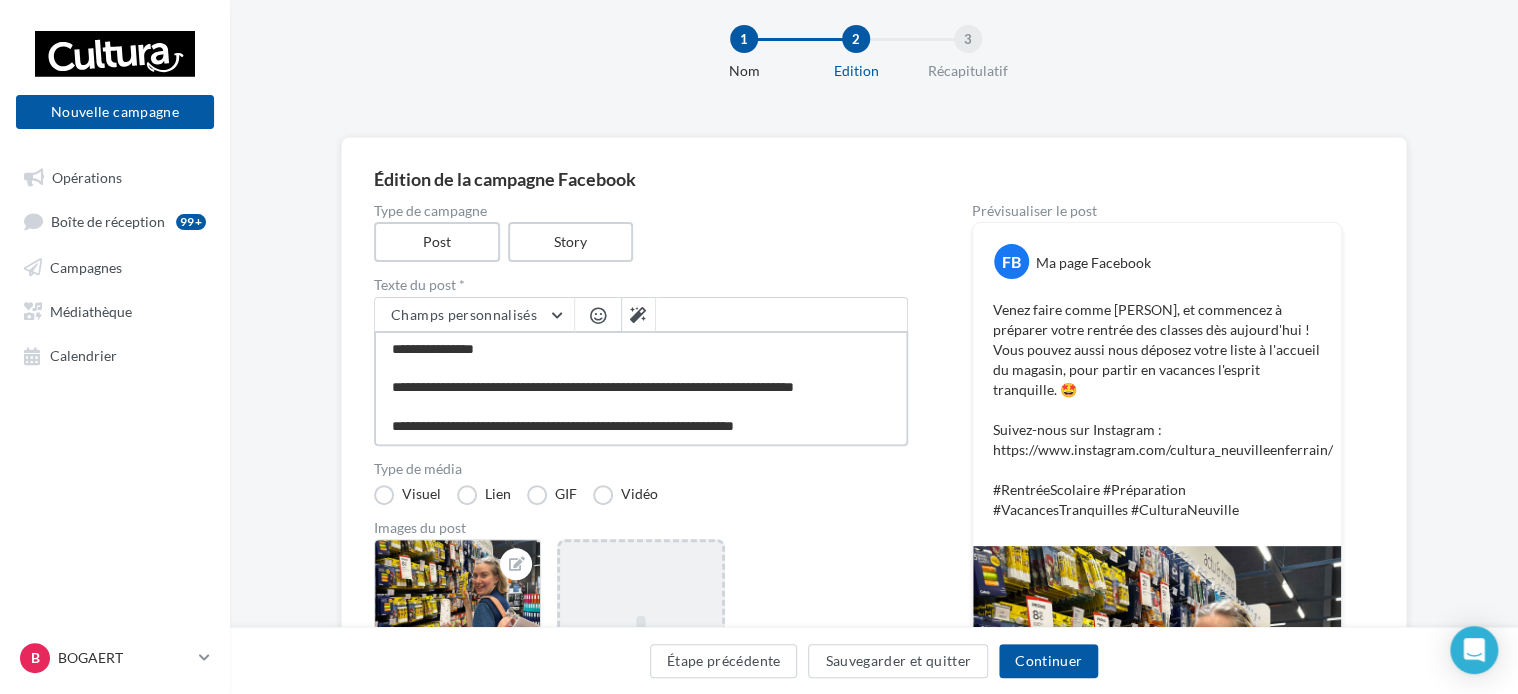 scroll, scrollTop: 77, scrollLeft: 0, axis: vertical 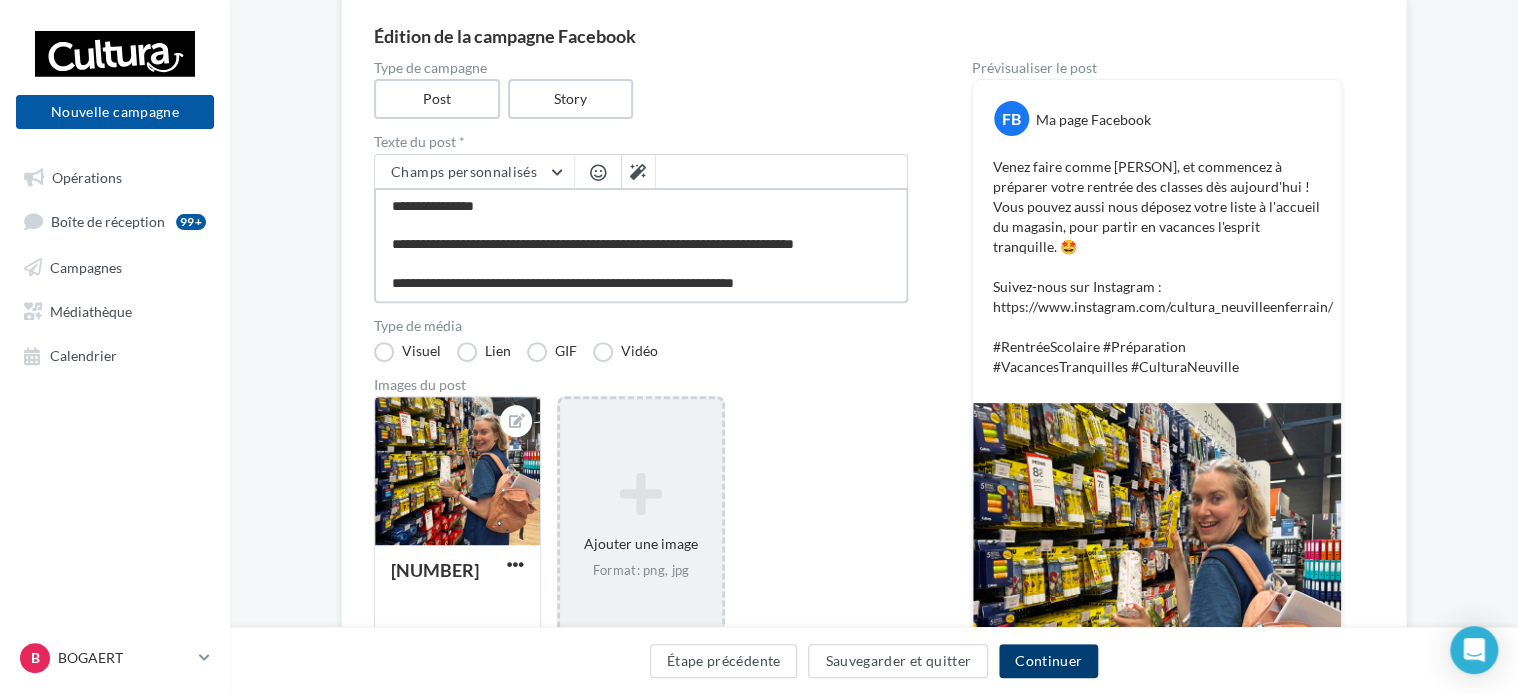 type on "**********" 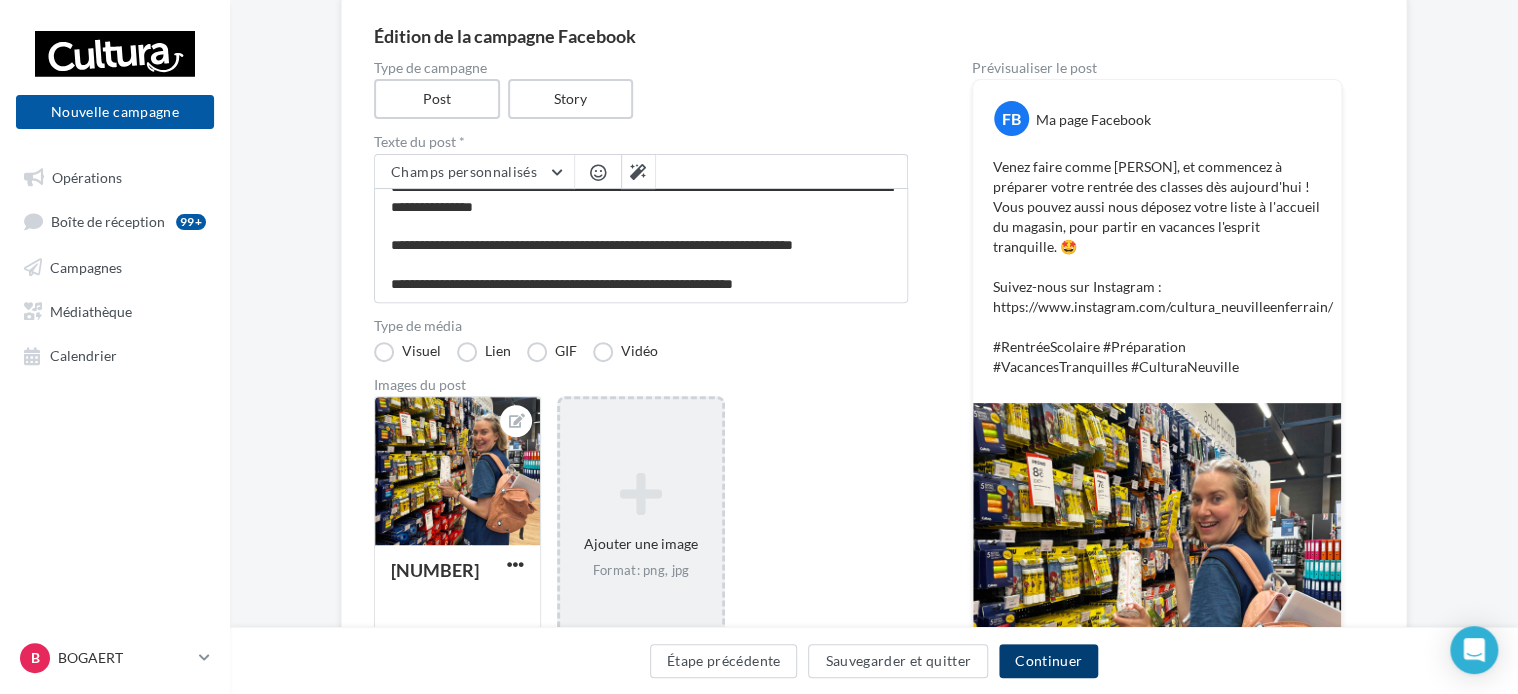 click on "Continuer" at bounding box center [1048, 661] 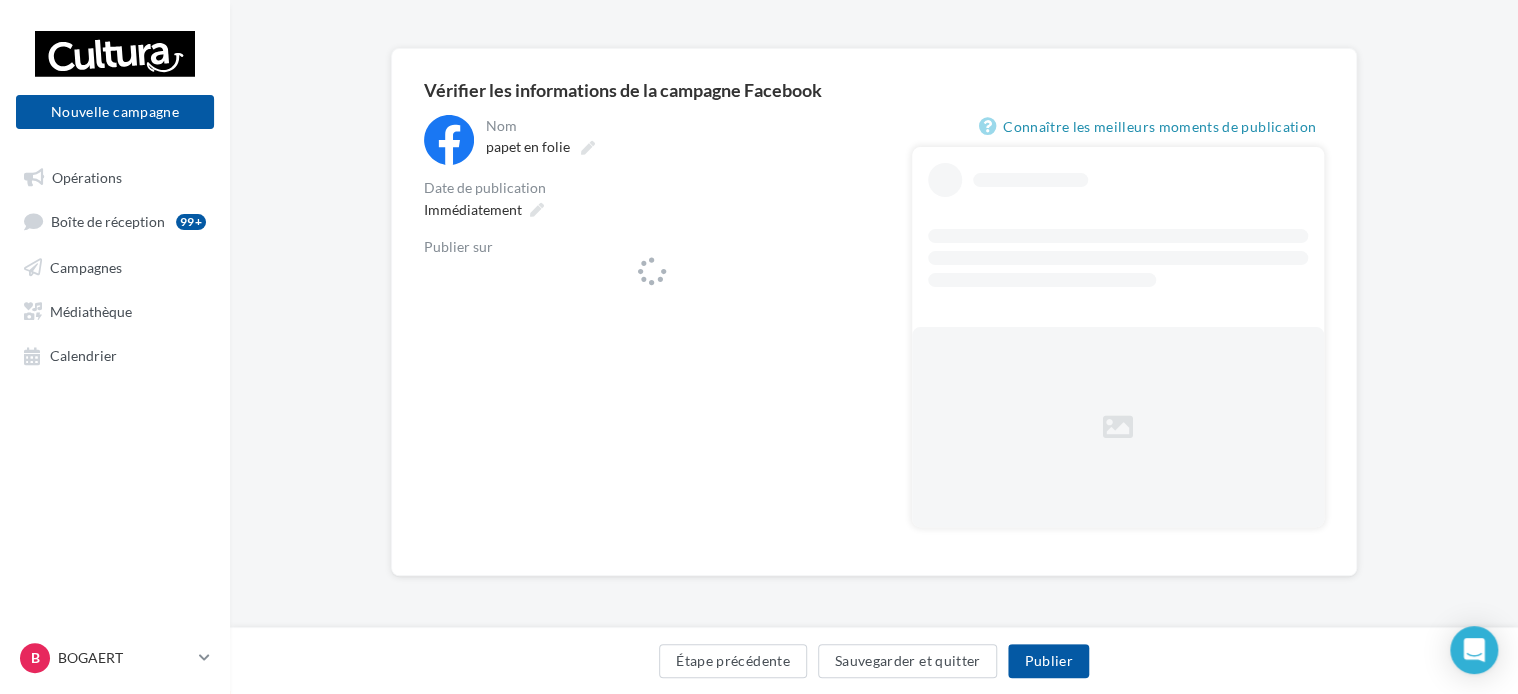 scroll, scrollTop: 0, scrollLeft: 0, axis: both 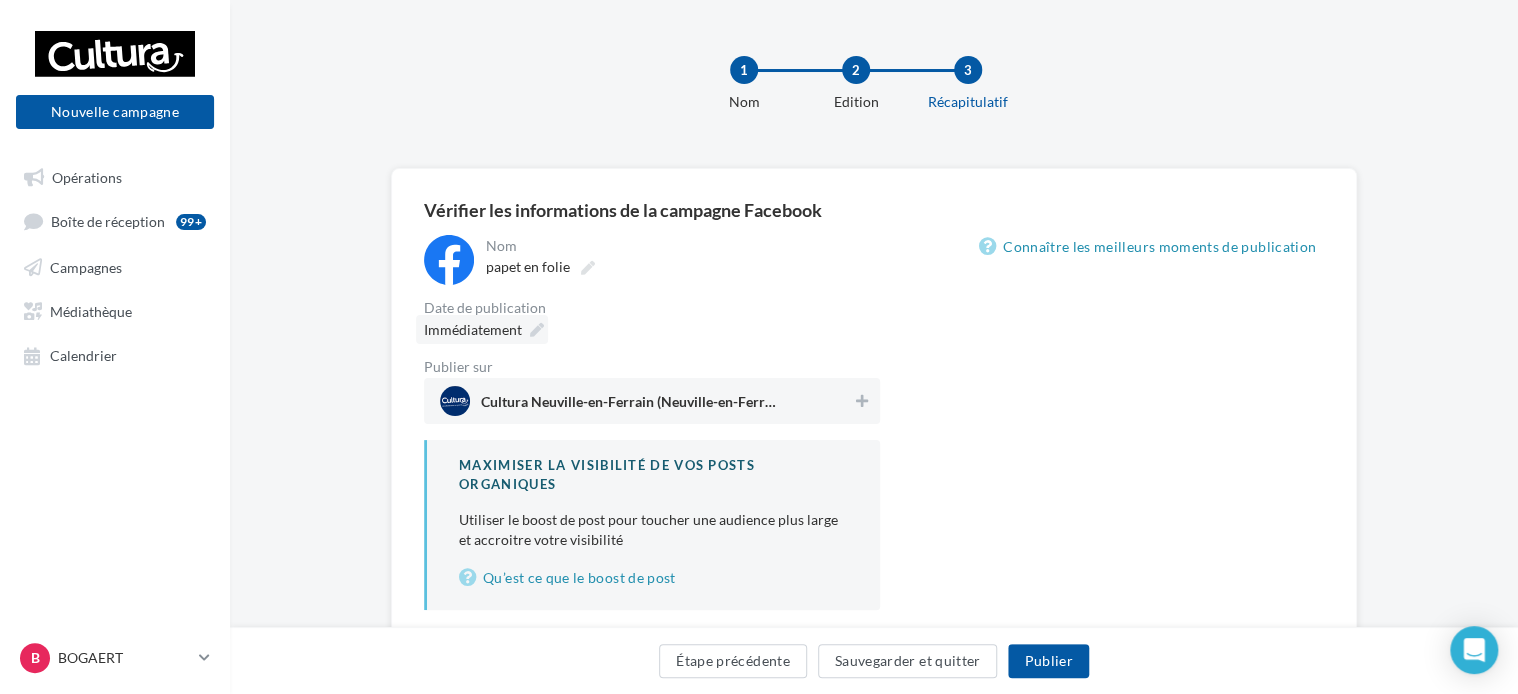 click at bounding box center [537, 330] 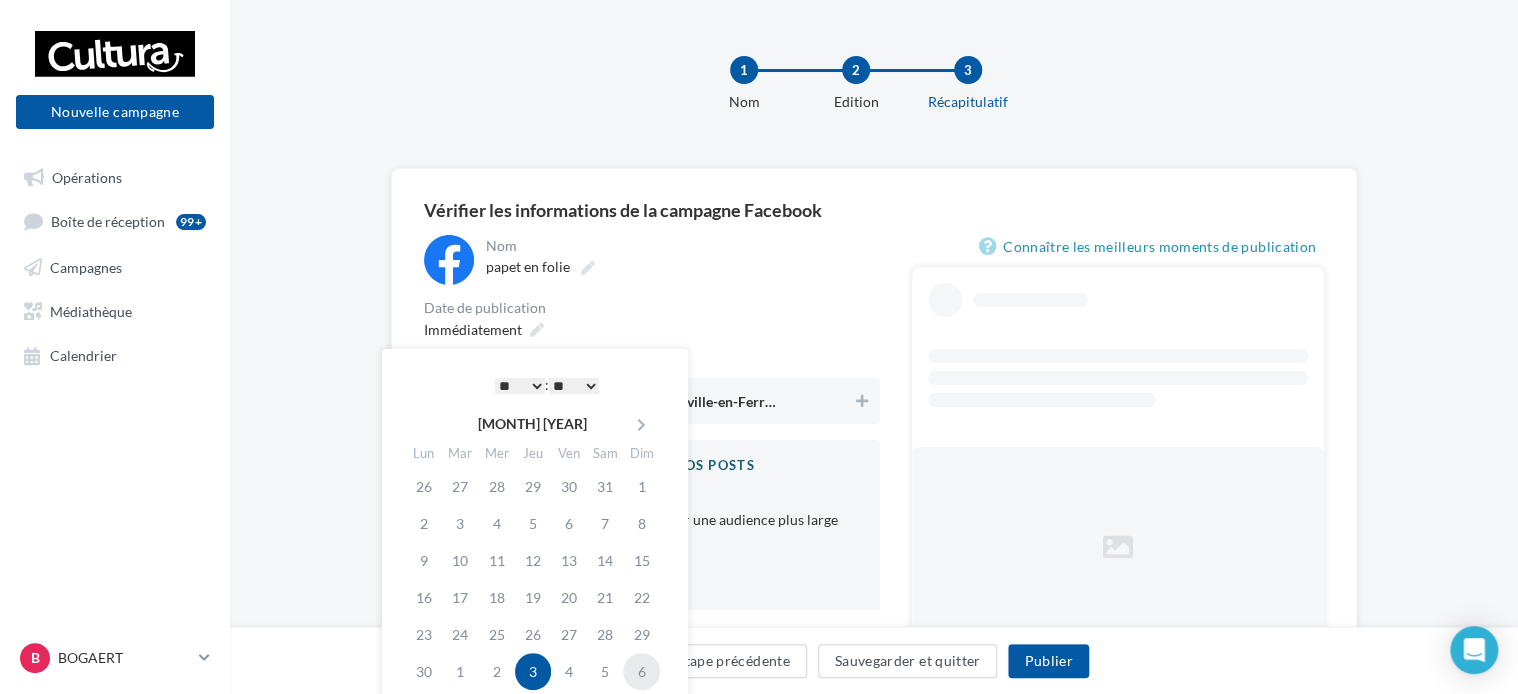 click on "6" at bounding box center [641, 671] 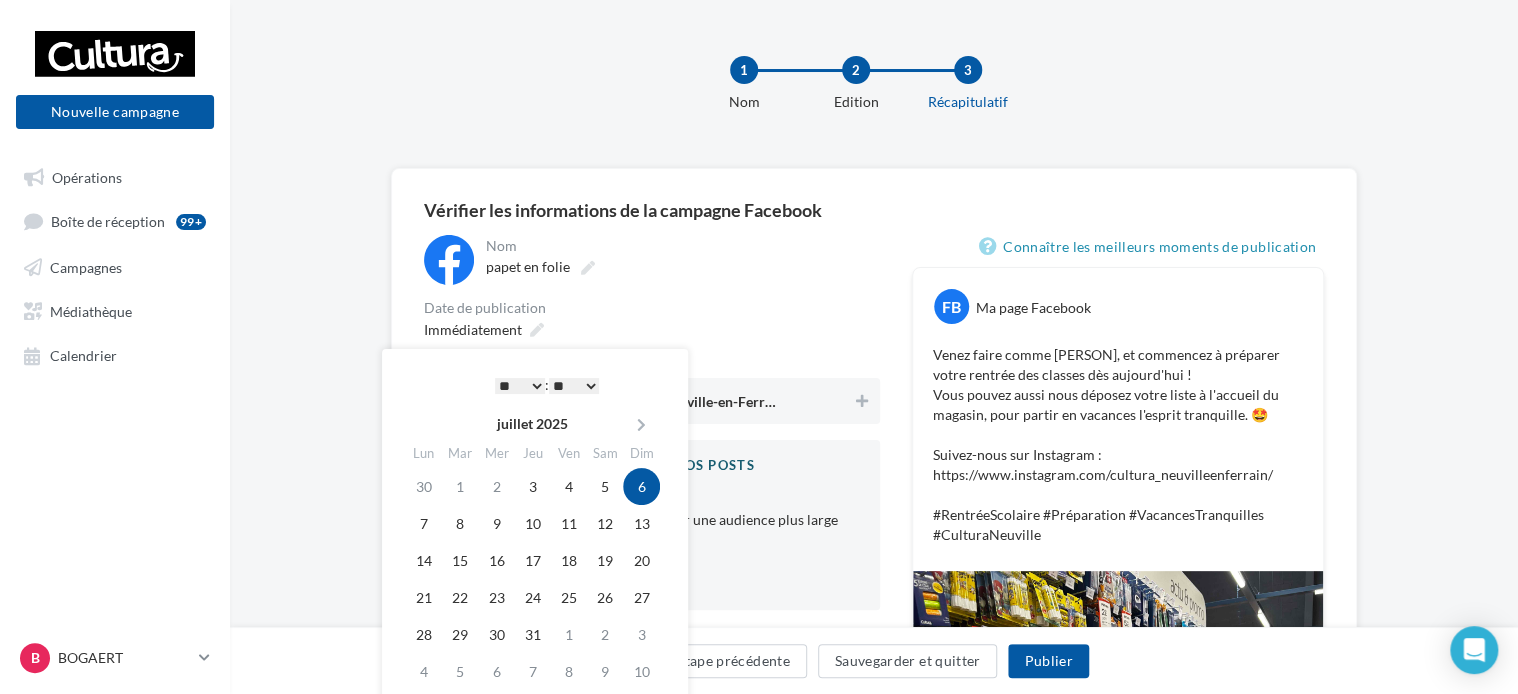 click on "* * * * * * * * * * ** ** ** ** ** ** ** ** ** ** ** ** ** **  :  ** ** ** ** ** **" at bounding box center [547, 385] 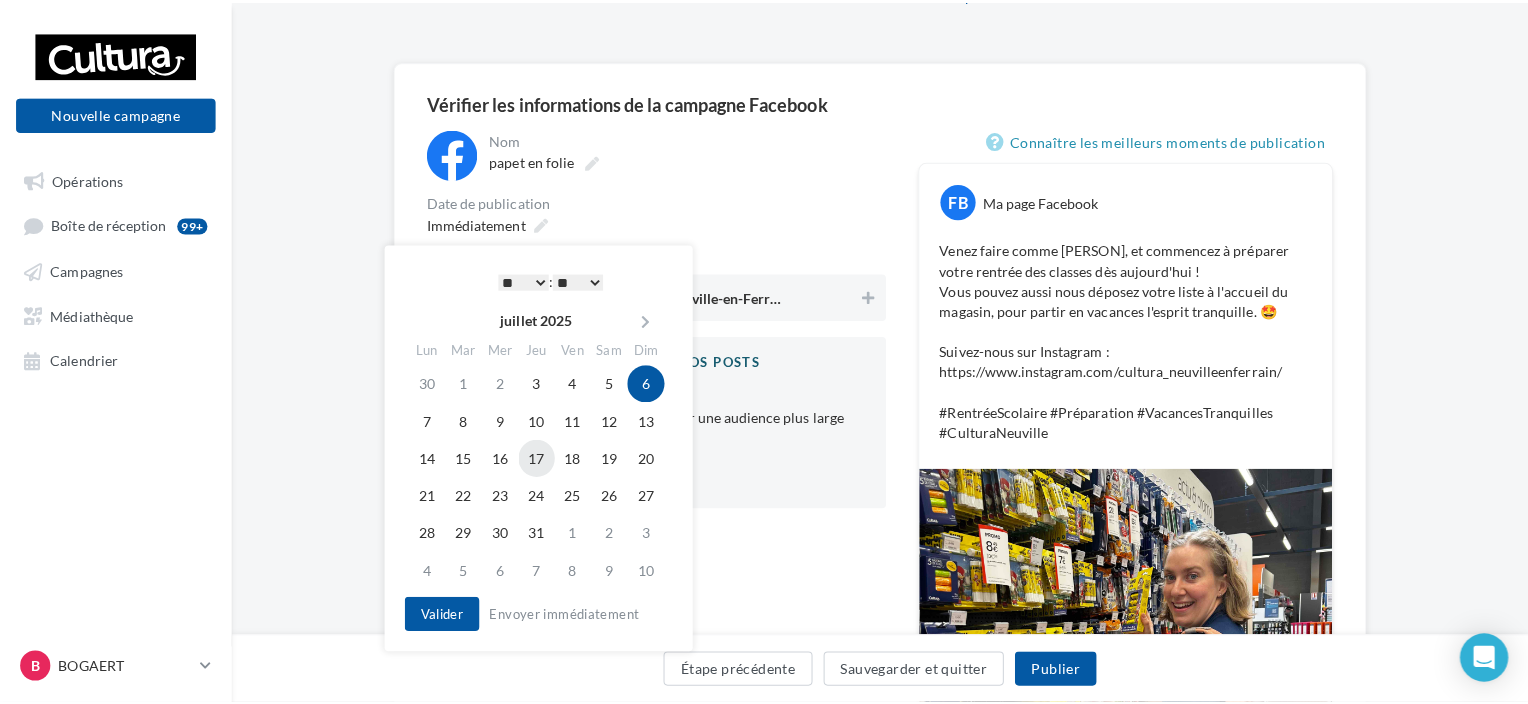 scroll, scrollTop: 111, scrollLeft: 0, axis: vertical 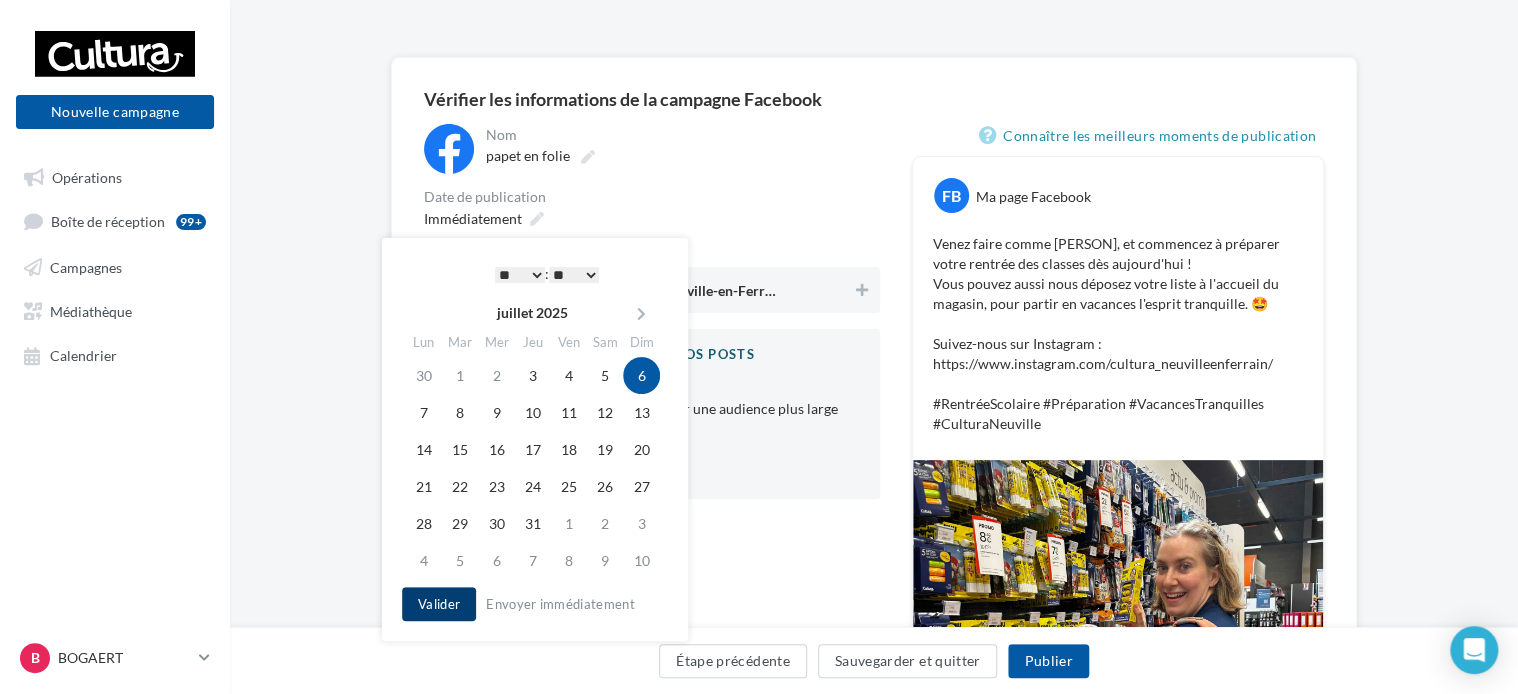 click on "Valider" at bounding box center (439, 604) 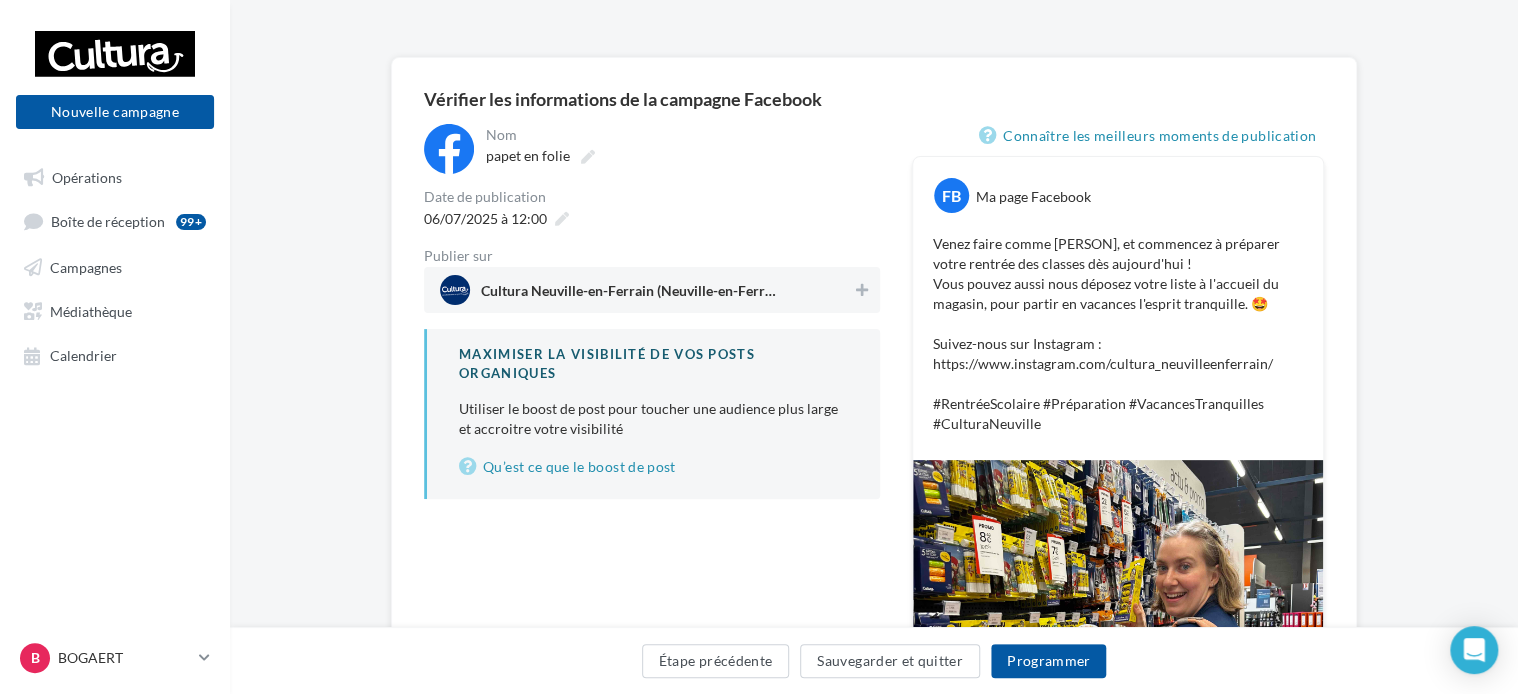 click on "Cultura Neuville-en-Ferrain (Neuville-en-Ferrain)" at bounding box center [652, 290] 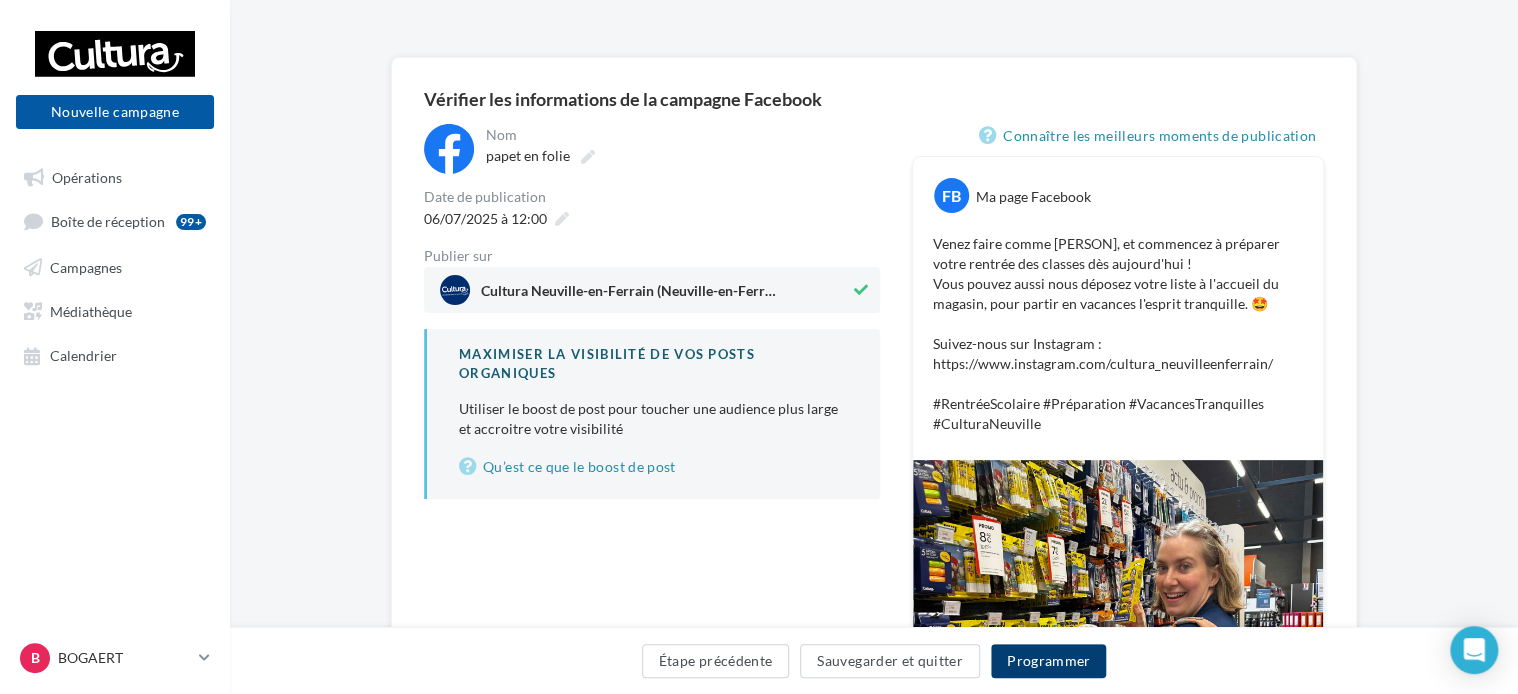 click on "Programmer" at bounding box center (1049, 661) 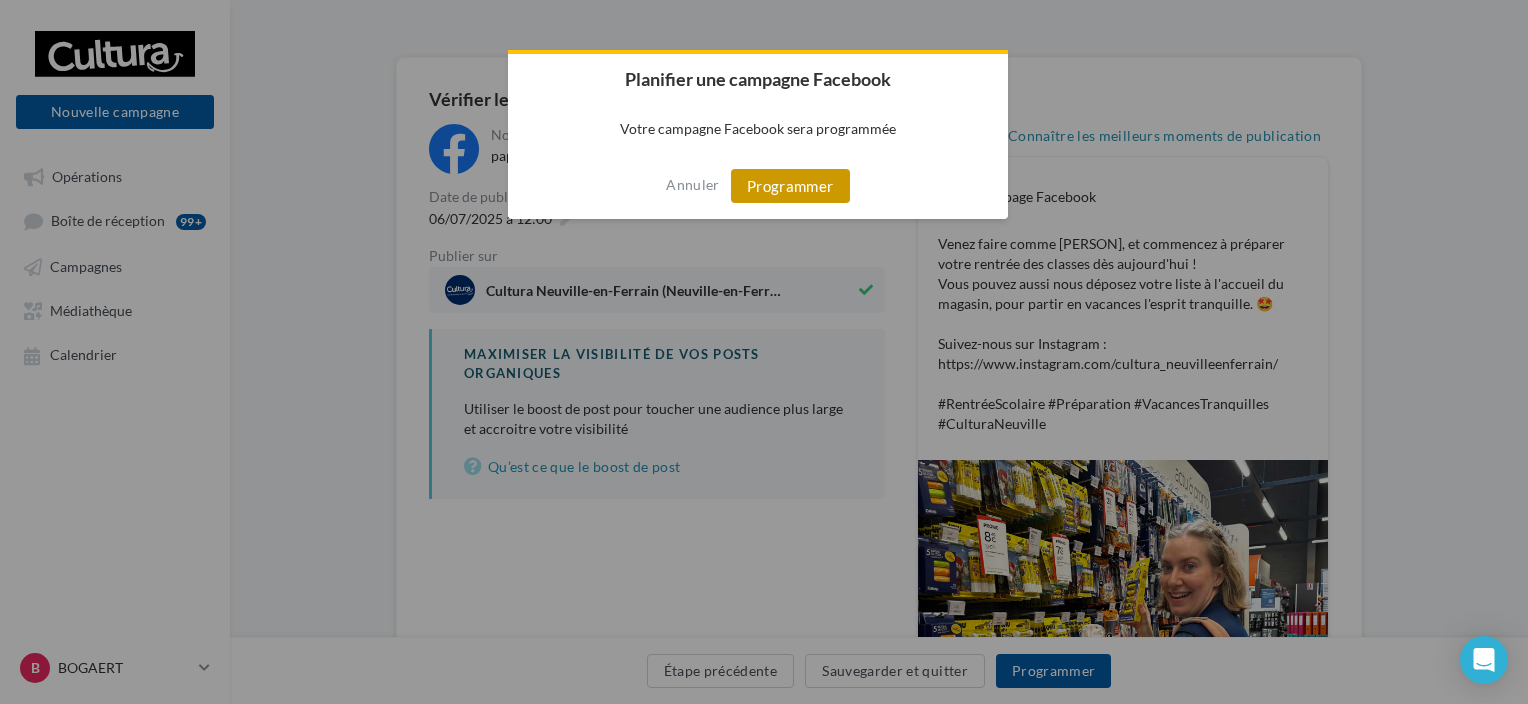 click on "Programmer" at bounding box center [790, 186] 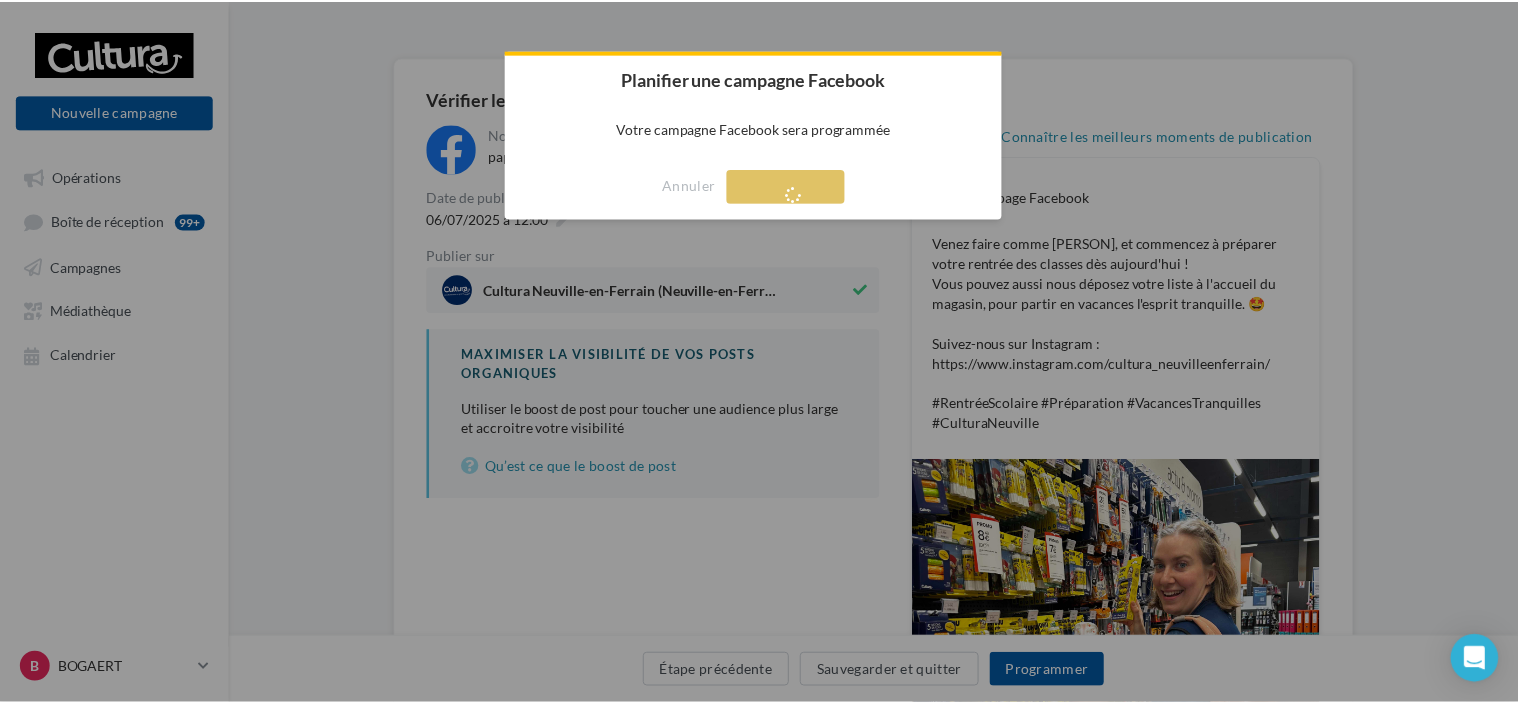 scroll, scrollTop: 32, scrollLeft: 0, axis: vertical 